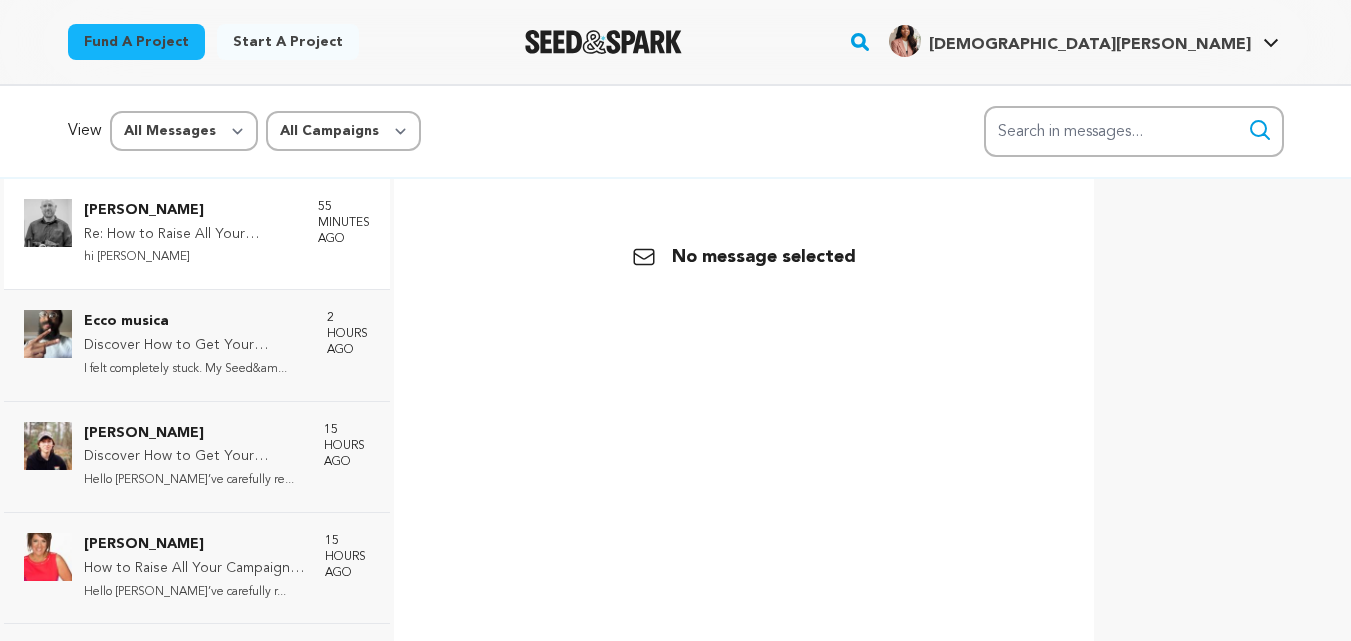 scroll, scrollTop: 0, scrollLeft: 0, axis: both 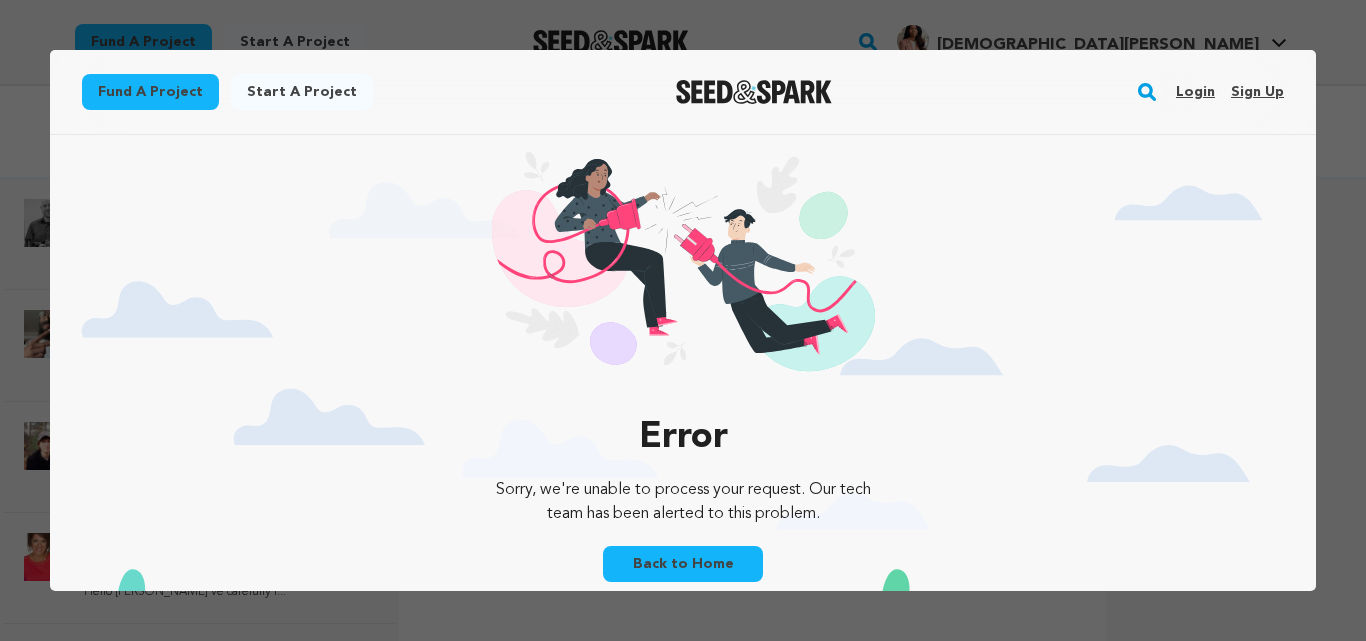 click at bounding box center [683, 320] 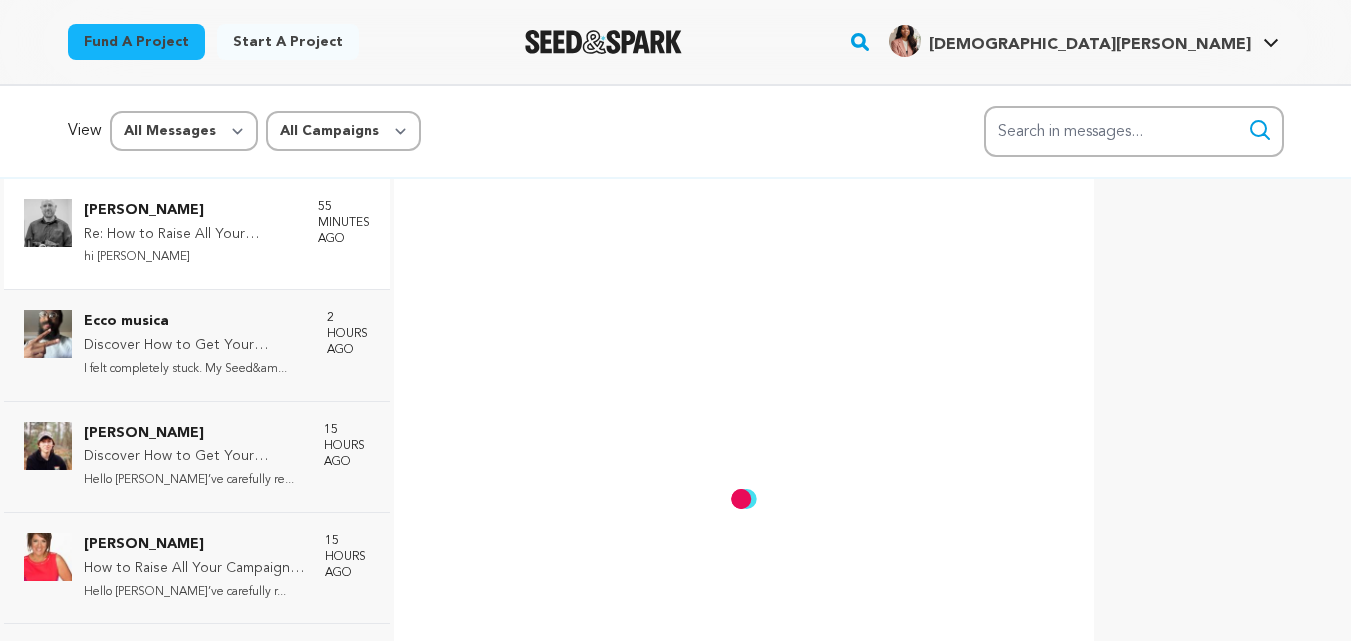 click on "[PERSON_NAME]
Re: How to Raise All Your Campaign Funds Quickly – DM Me for Details
hi [PERSON_NAME]
55 minutes ago" at bounding box center [227, 234] 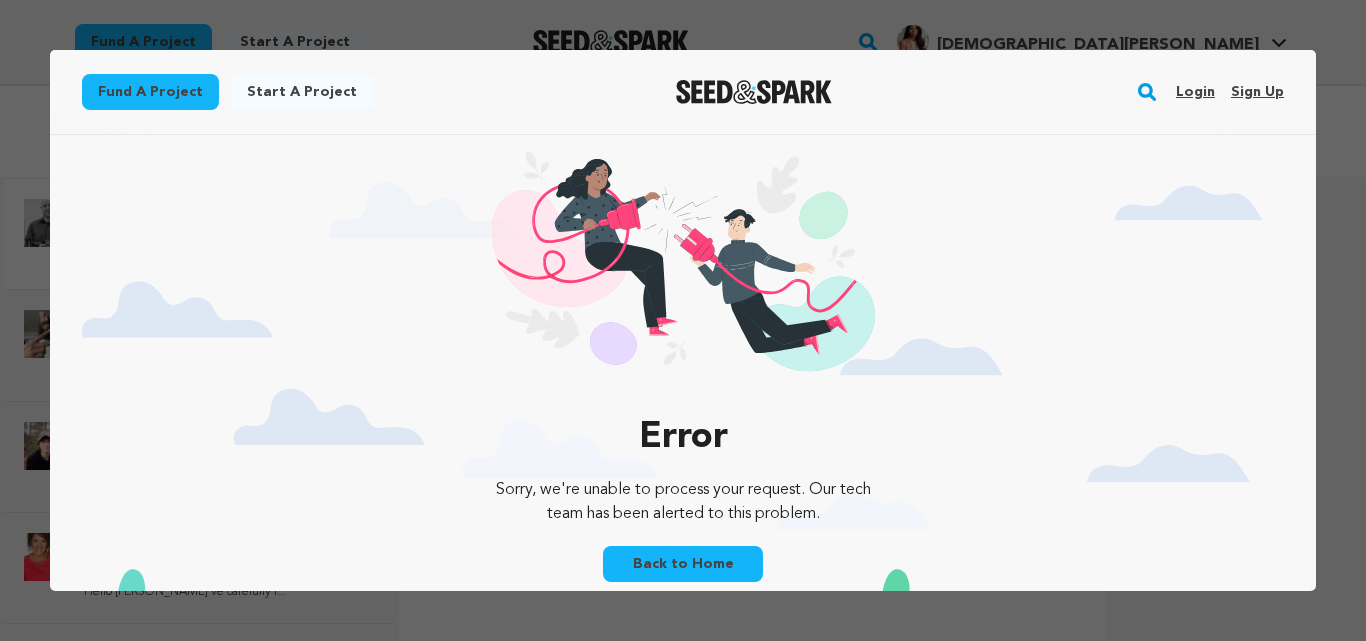 scroll, scrollTop: 0, scrollLeft: 0, axis: both 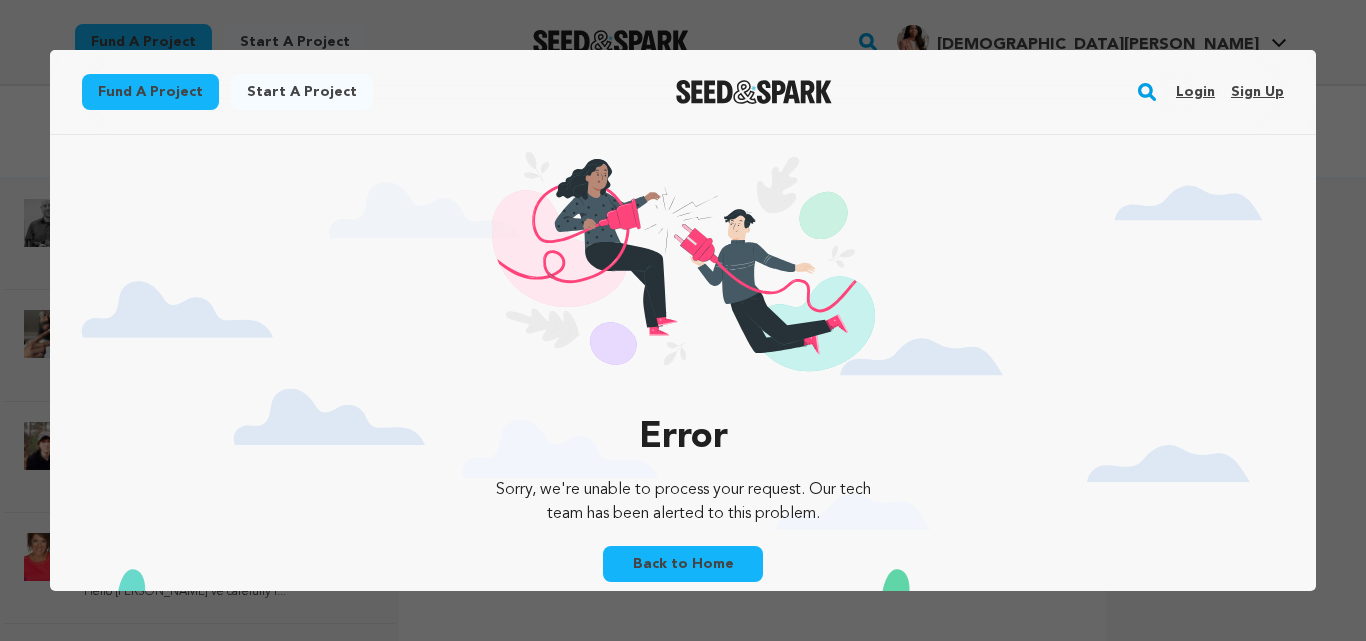 click on "Back to Home" at bounding box center (683, 564) 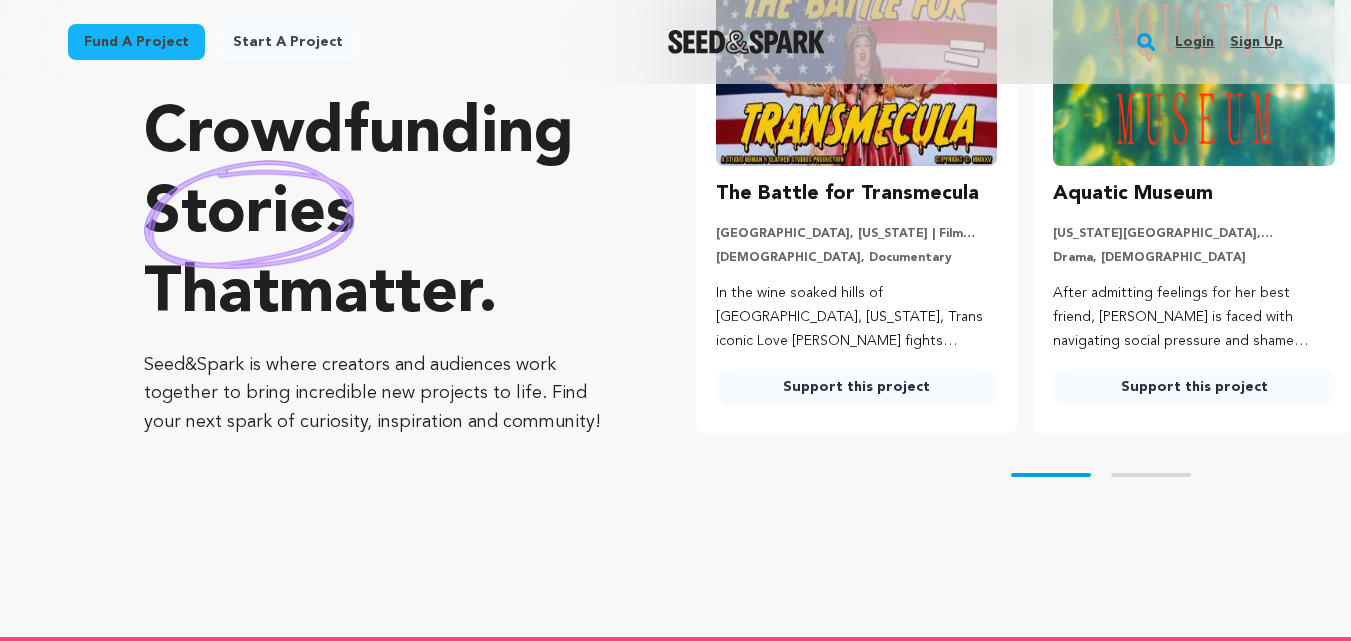 scroll, scrollTop: 0, scrollLeft: 0, axis: both 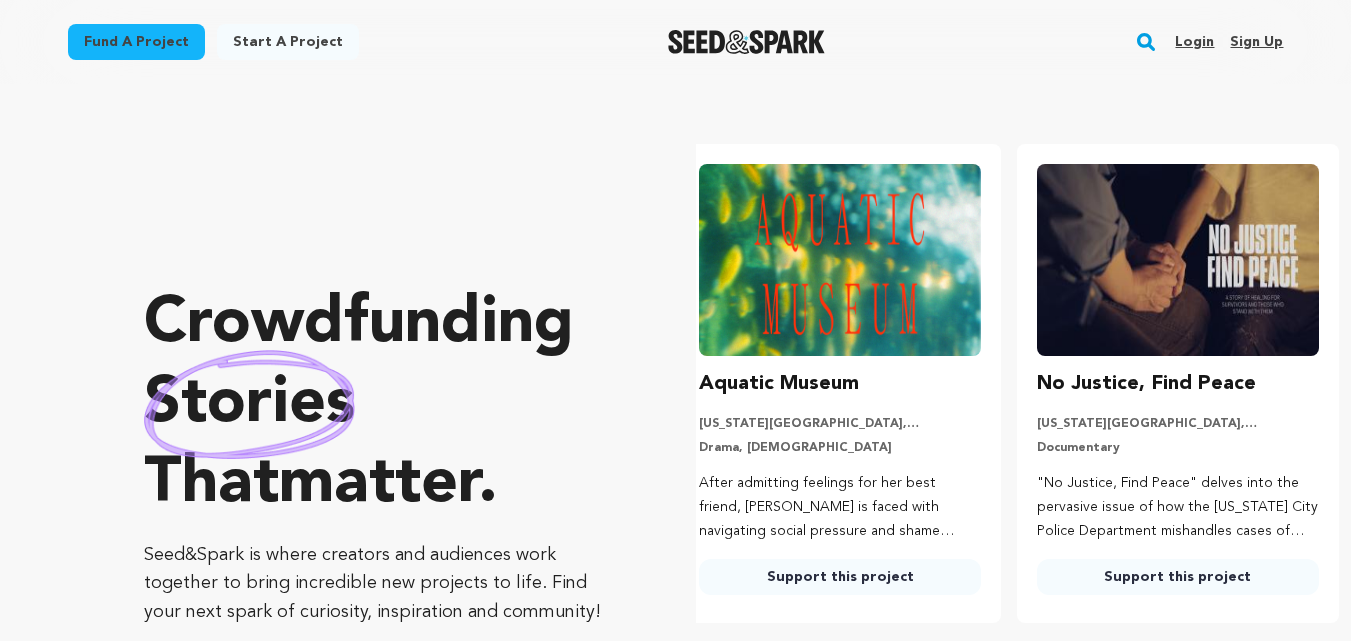 click on "Sign up" at bounding box center (1256, 42) 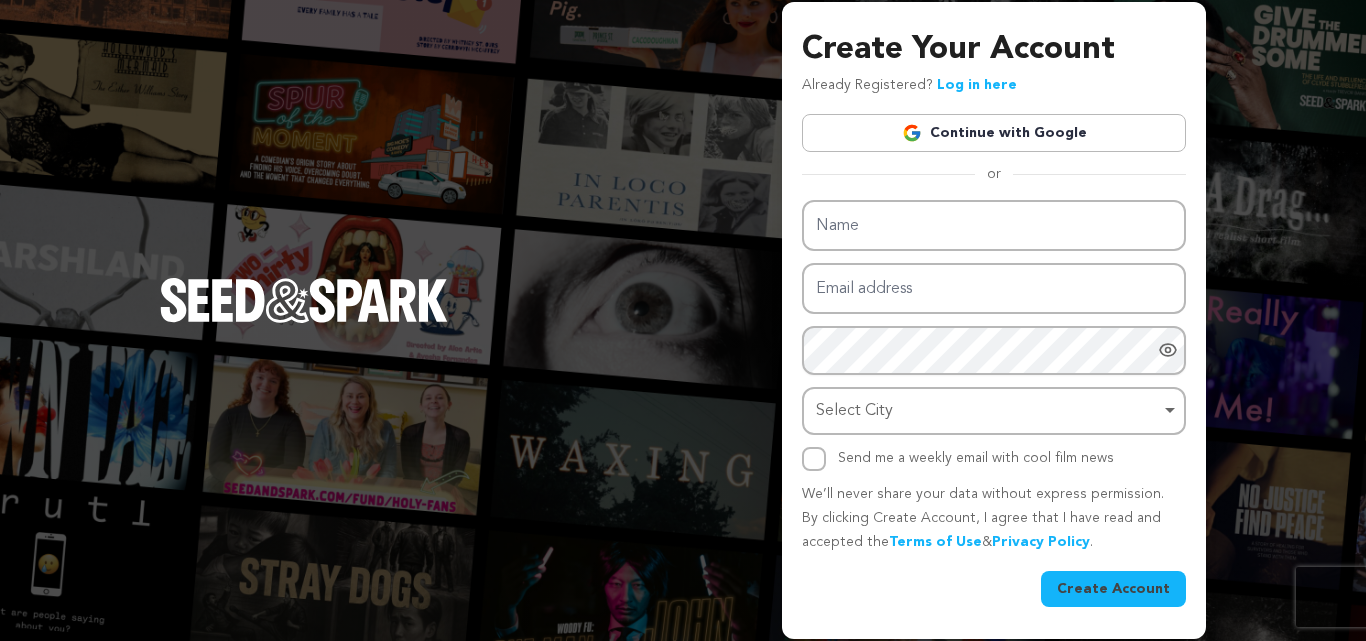 scroll, scrollTop: 0, scrollLeft: 0, axis: both 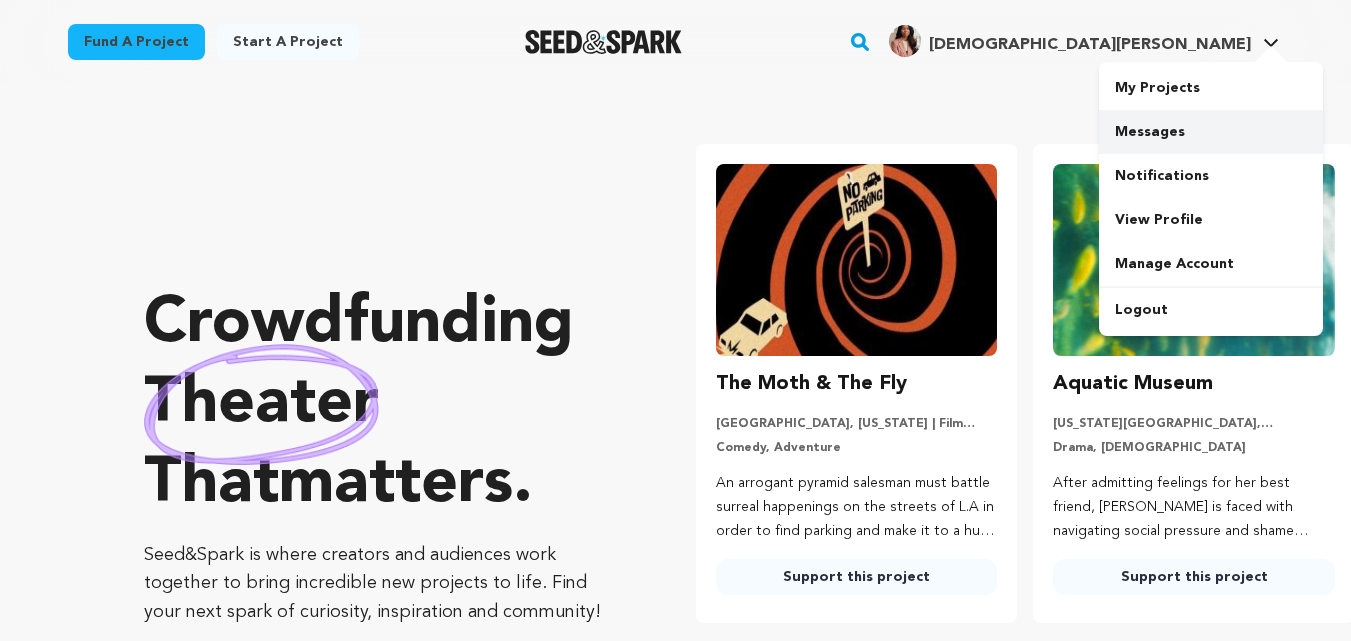 click on "Messages" at bounding box center (1211, 132) 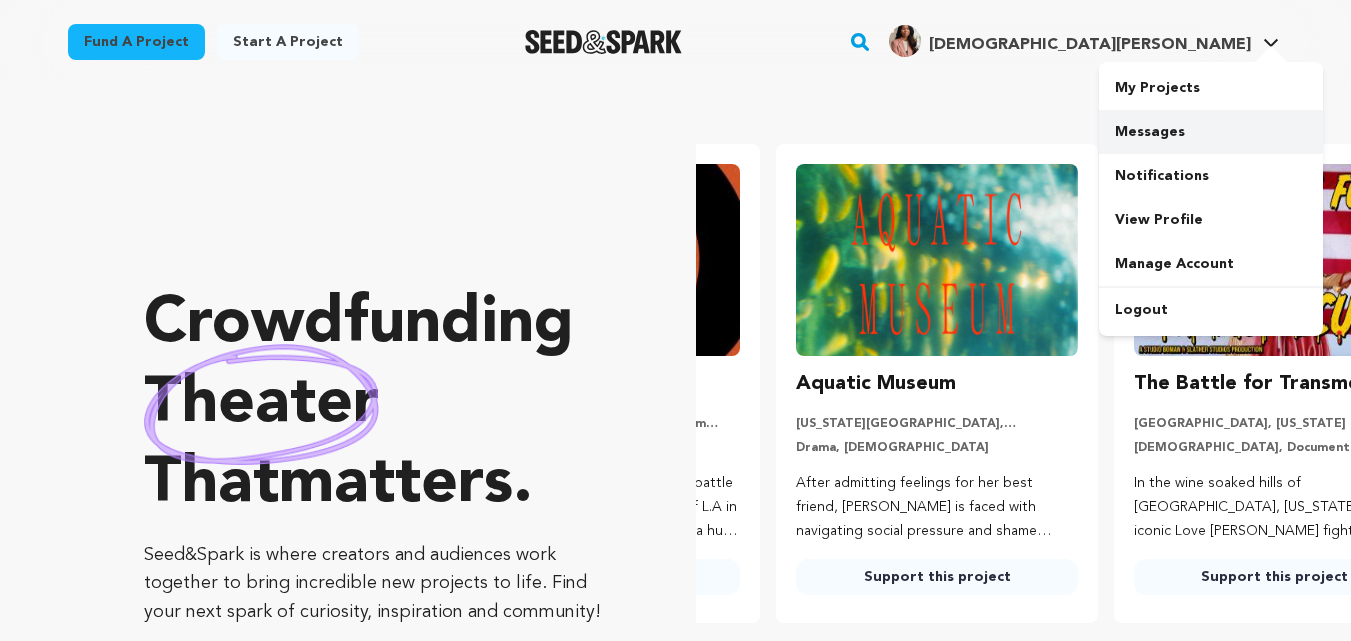 scroll, scrollTop: 0, scrollLeft: 354, axis: horizontal 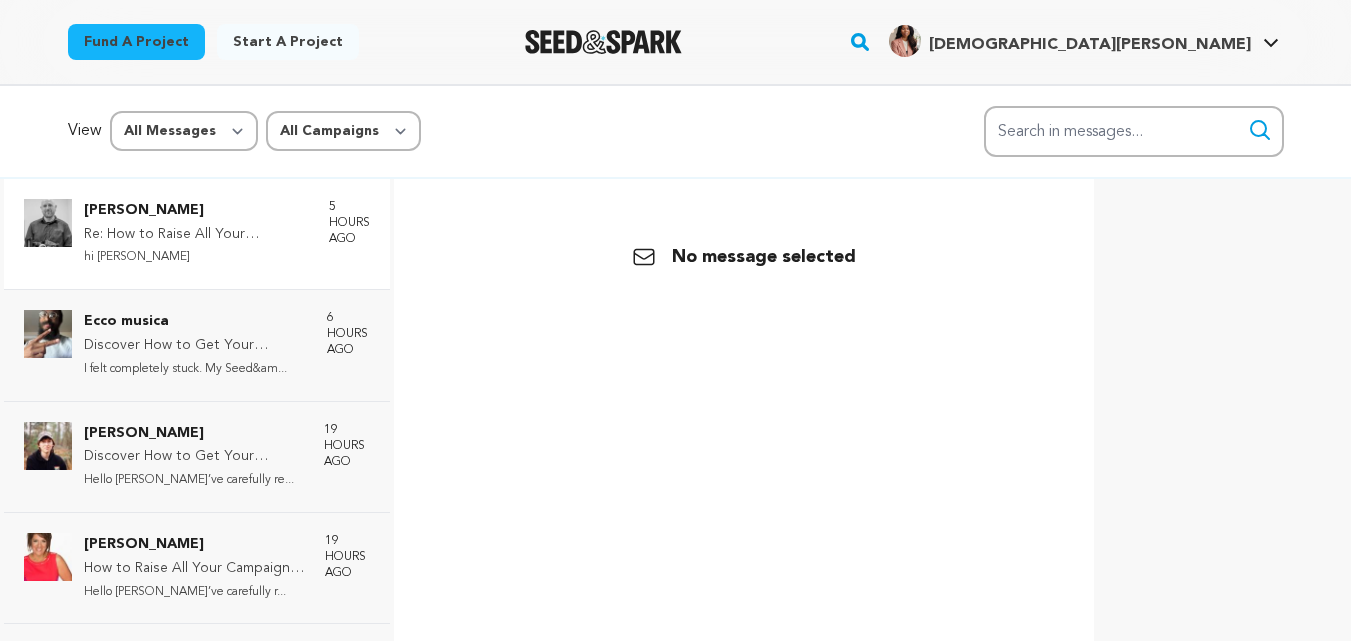 click on "Re: How to Raise All Your Campaign Funds Quickly – DM Me for Details" at bounding box center (196, 235) 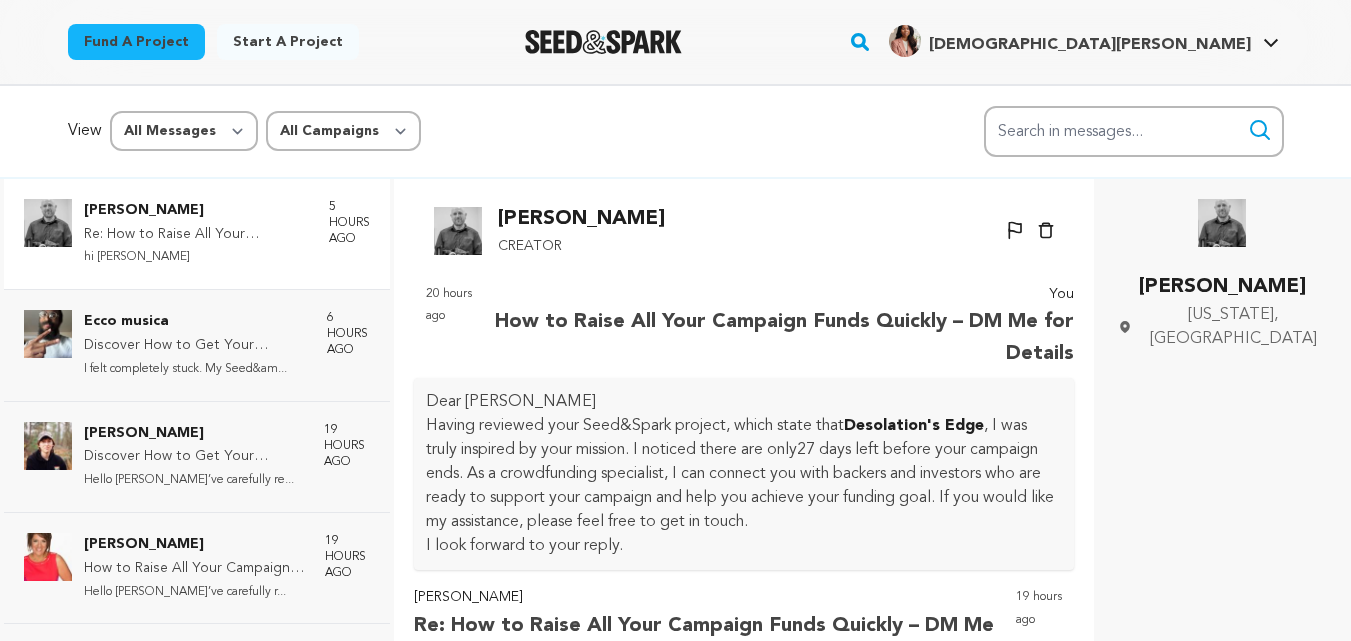 scroll, scrollTop: 98, scrollLeft: 0, axis: vertical 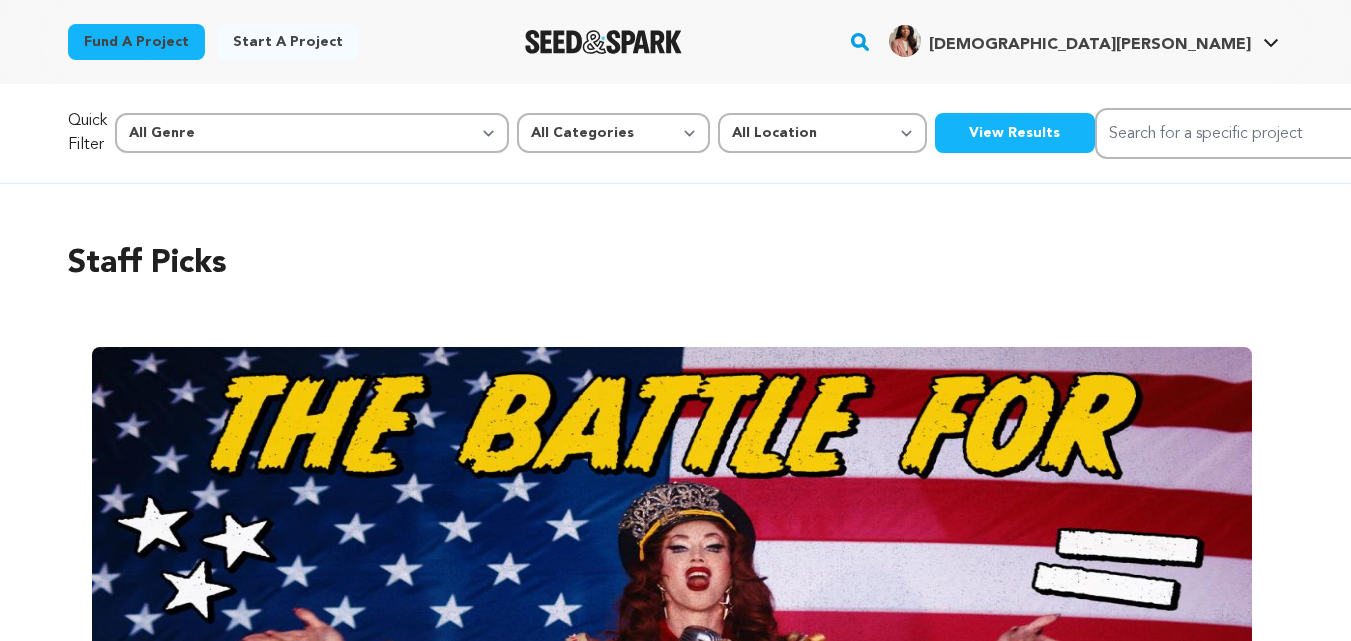 click on "View Results" at bounding box center [1015, 133] 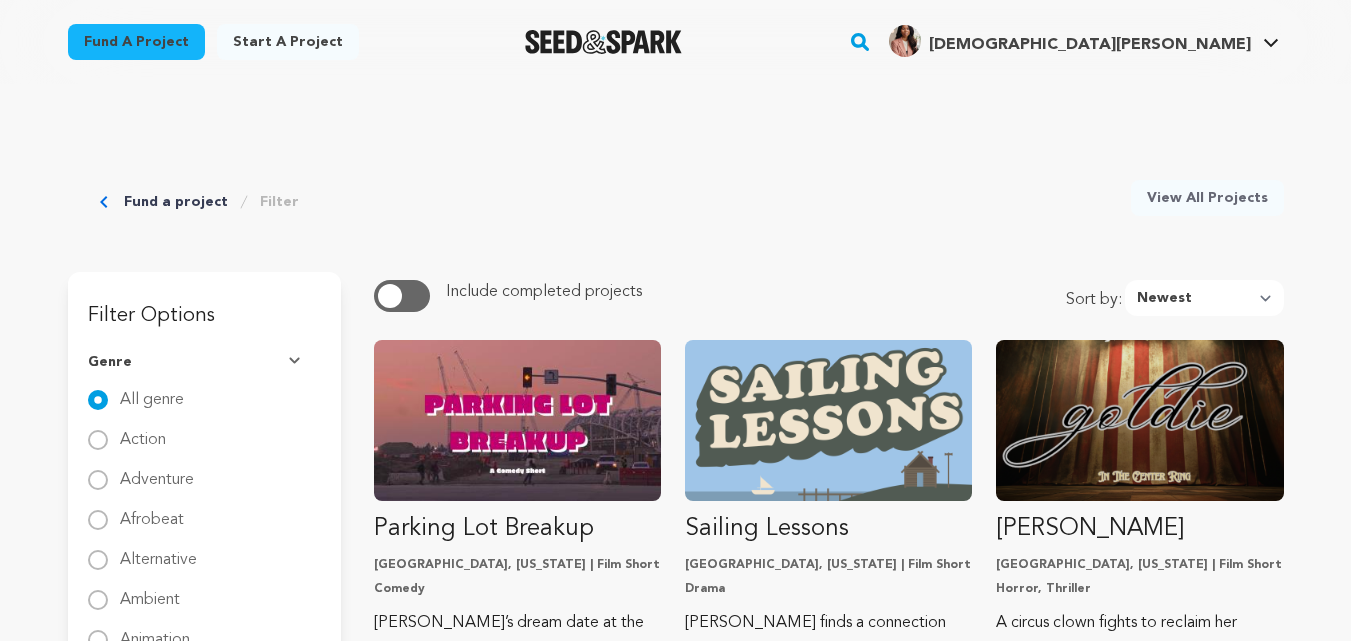 scroll, scrollTop: 0, scrollLeft: 0, axis: both 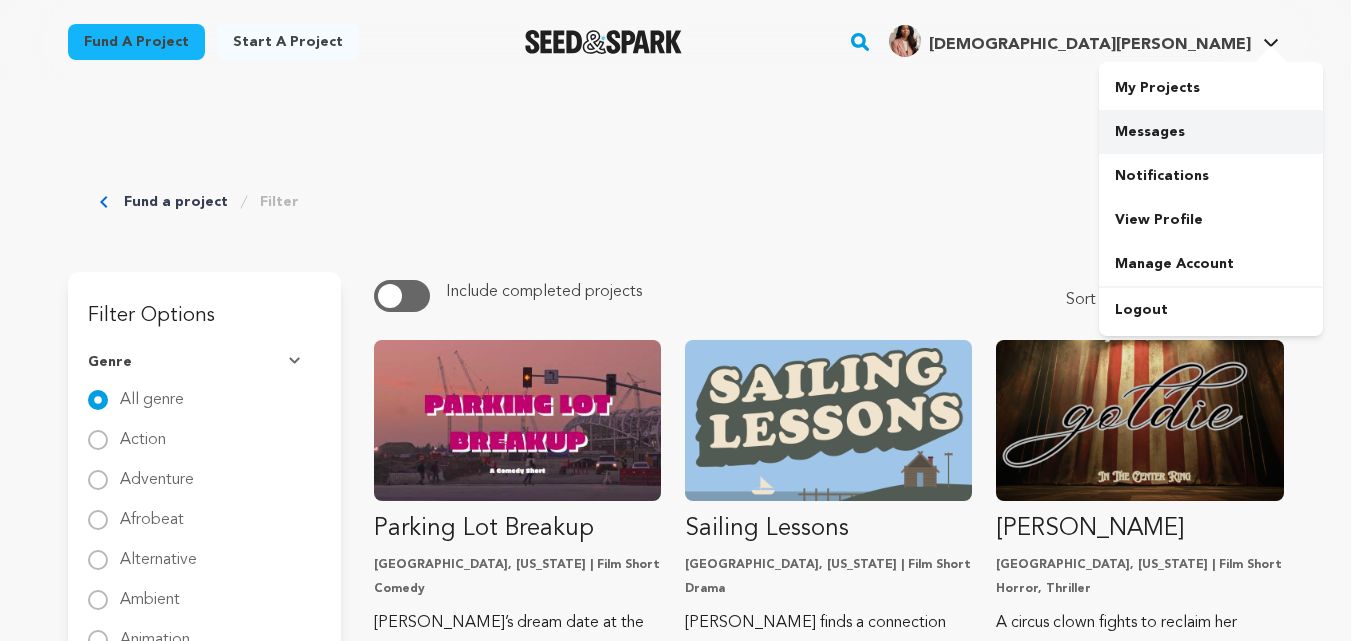 click on "Messages" at bounding box center (1211, 132) 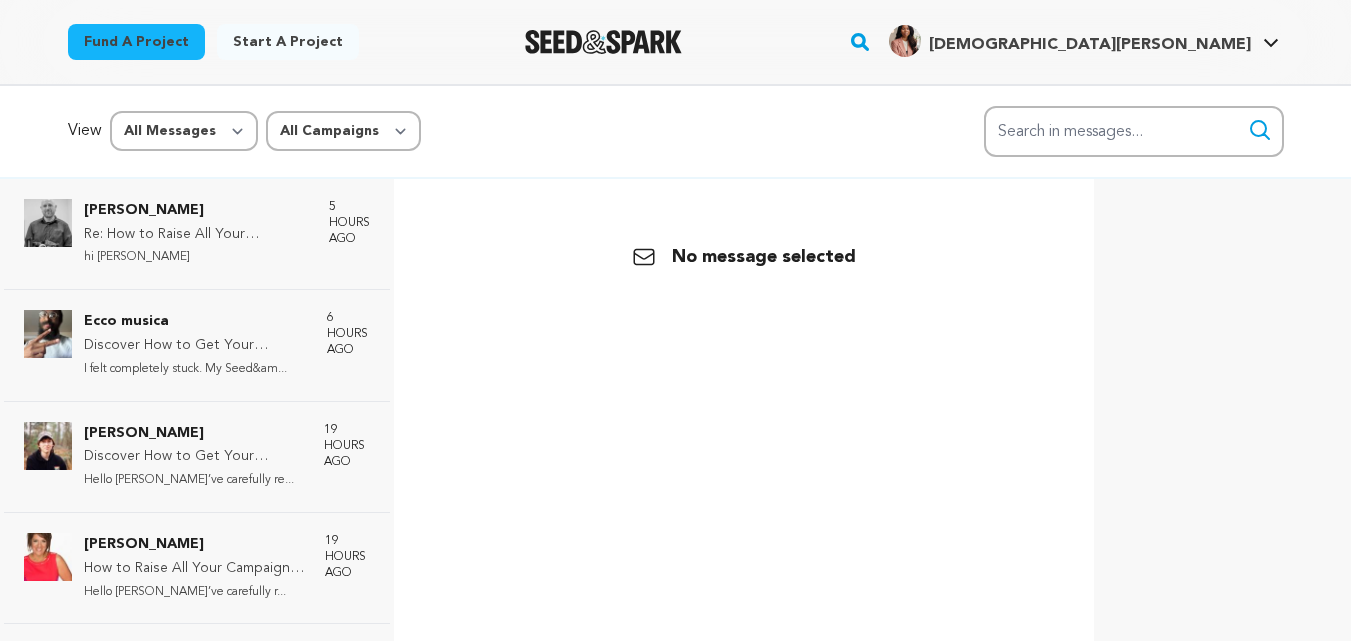 scroll, scrollTop: 0, scrollLeft: 0, axis: both 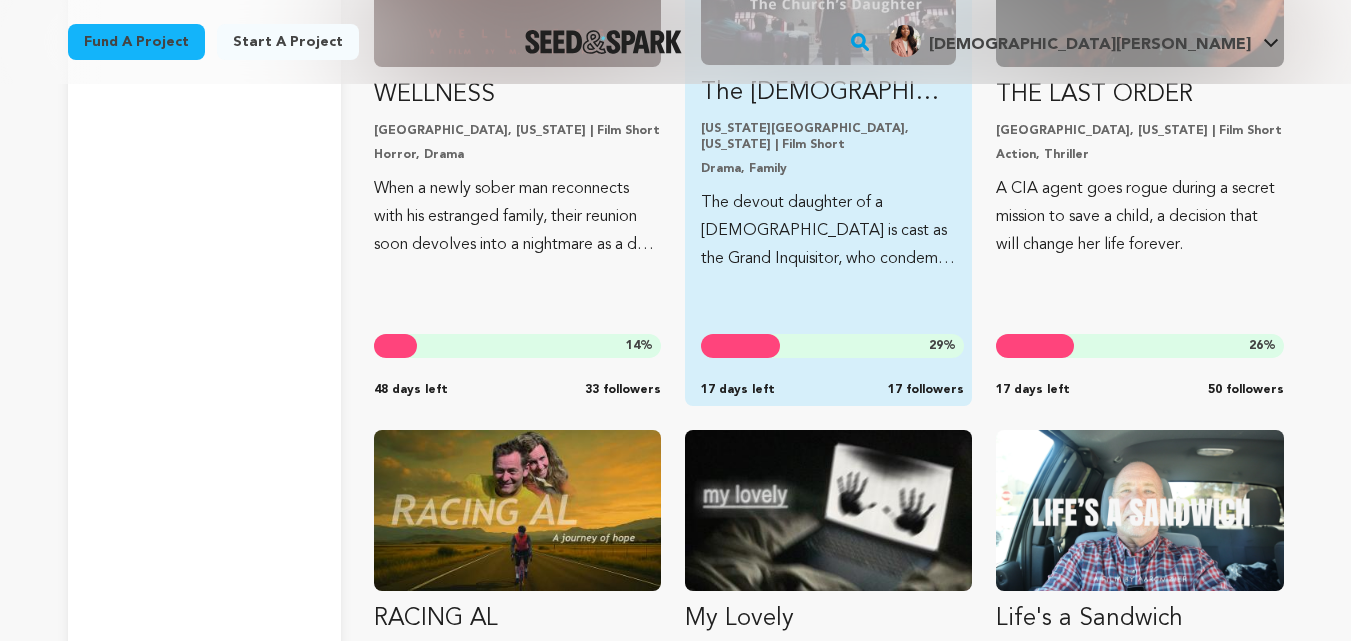 click on "The devout daughter of a priest is cast as the Grand Inquisitor, who condemns Jesus Christ to a second death in a theater play." at bounding box center (828, 231) 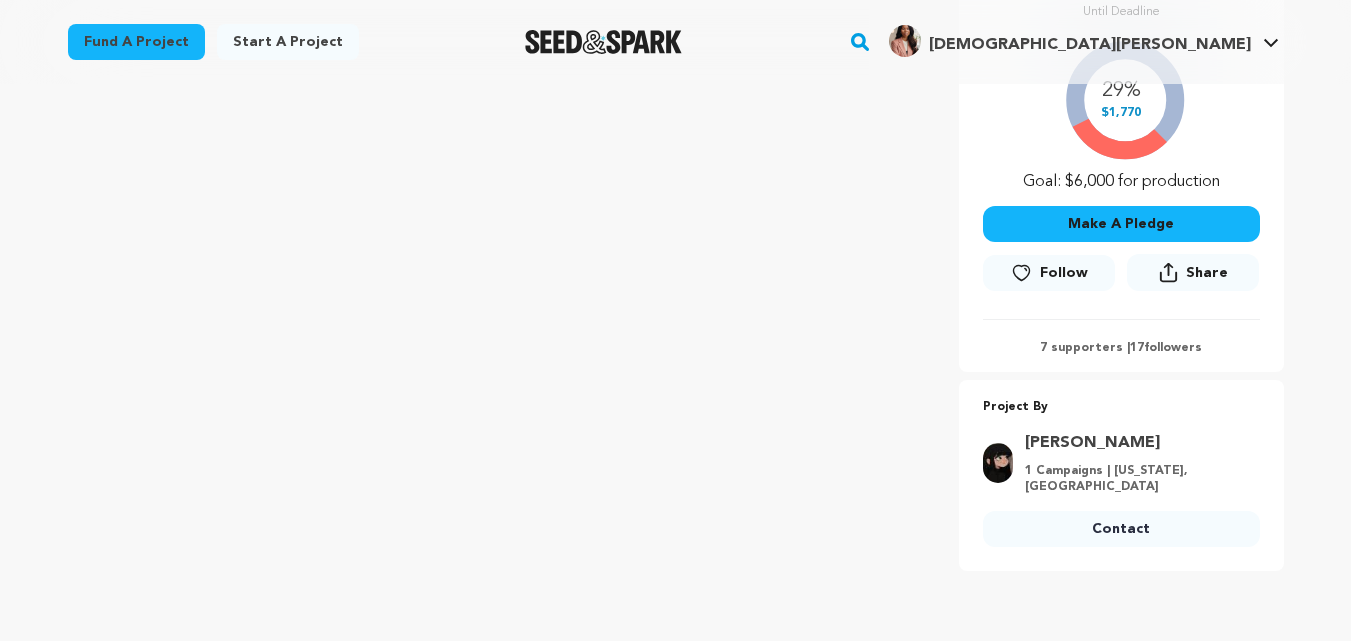 scroll, scrollTop: 462, scrollLeft: 0, axis: vertical 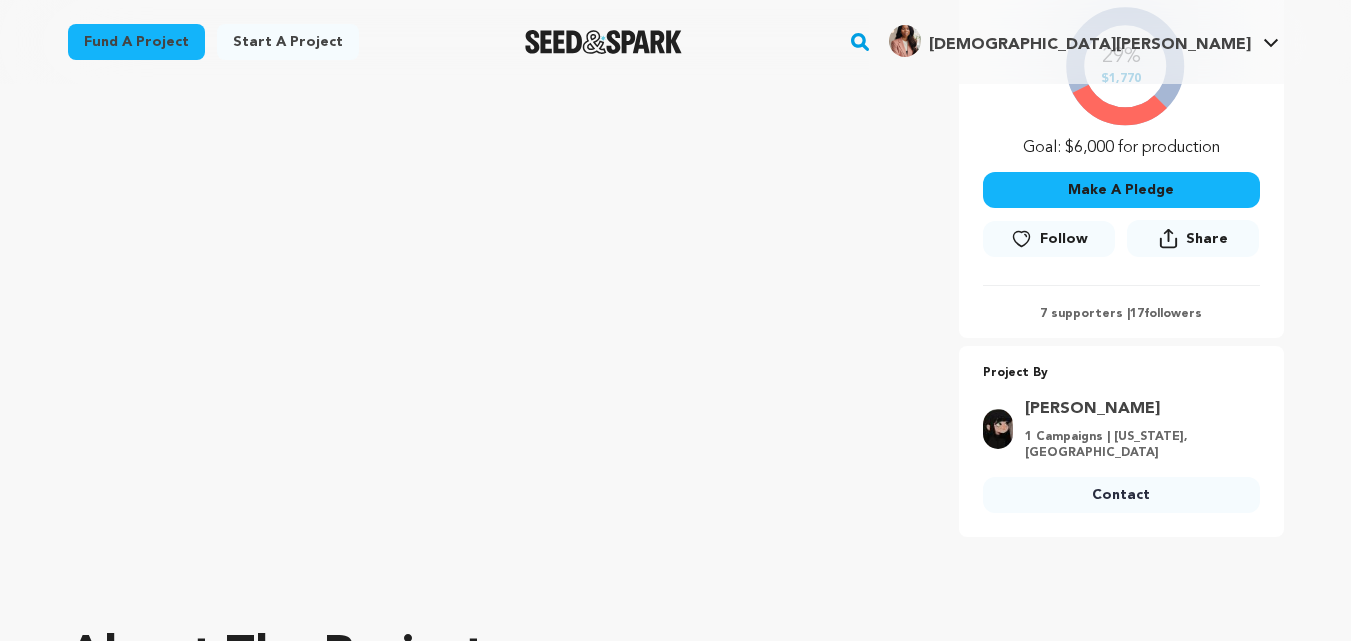 click 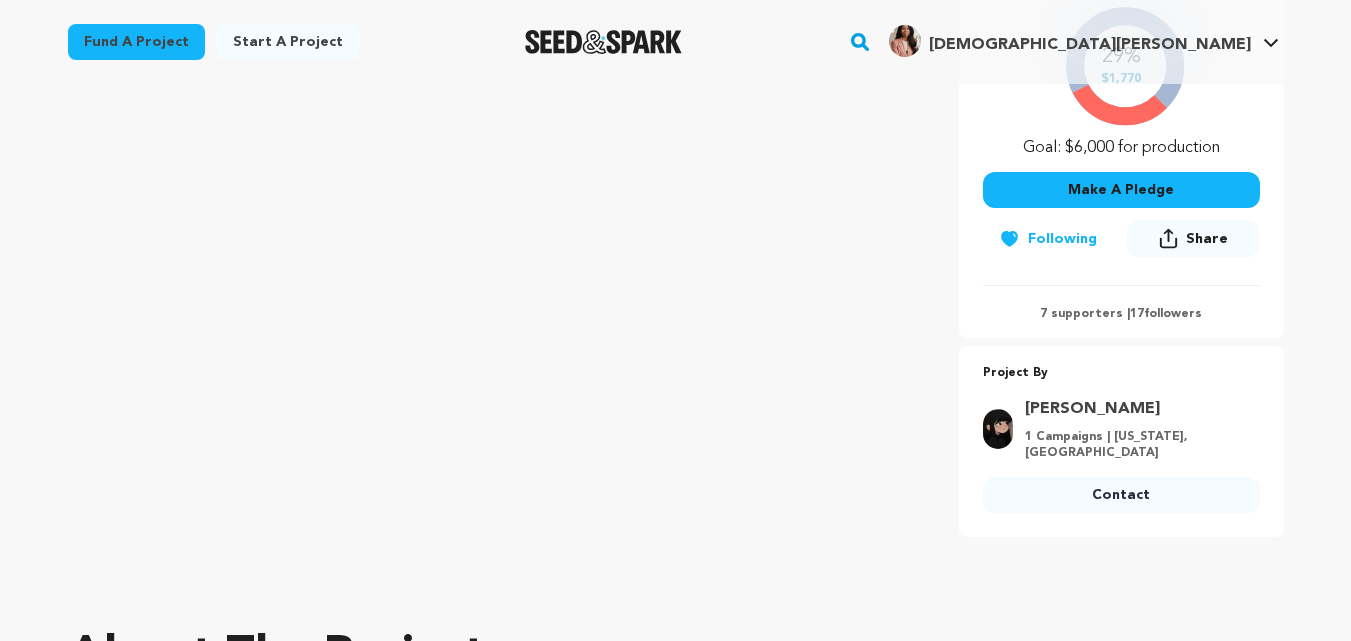 click on "Contact" at bounding box center [1121, 495] 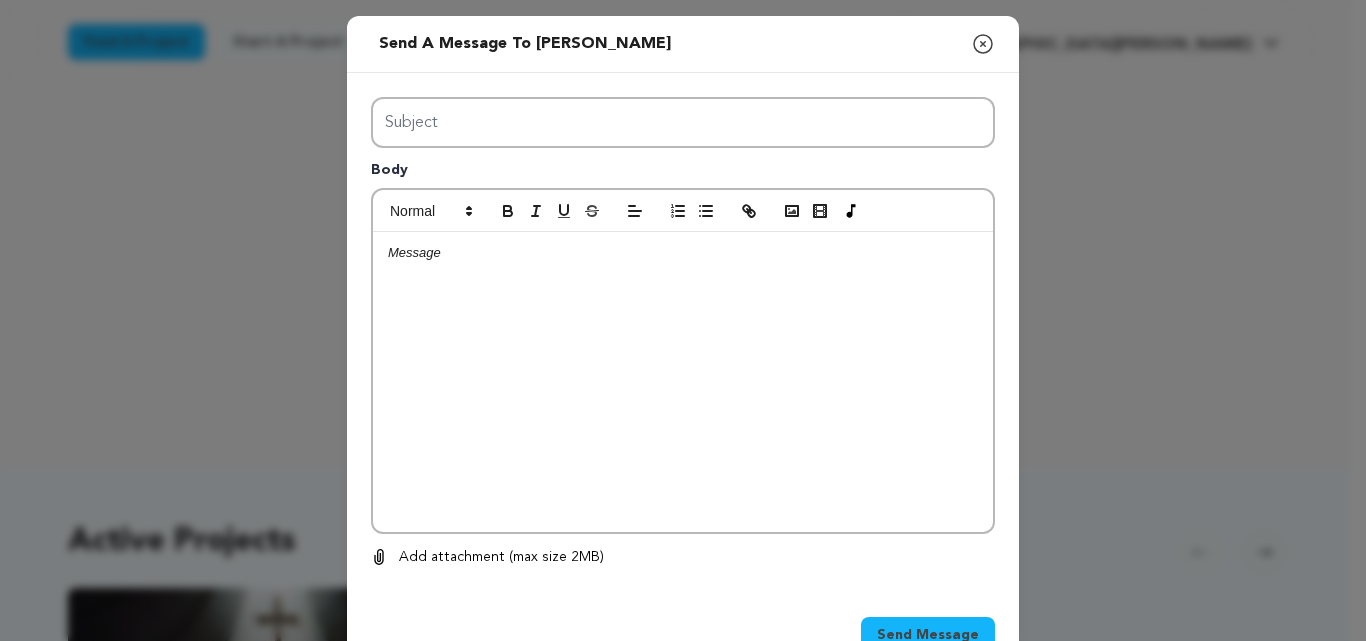 scroll, scrollTop: 0, scrollLeft: 0, axis: both 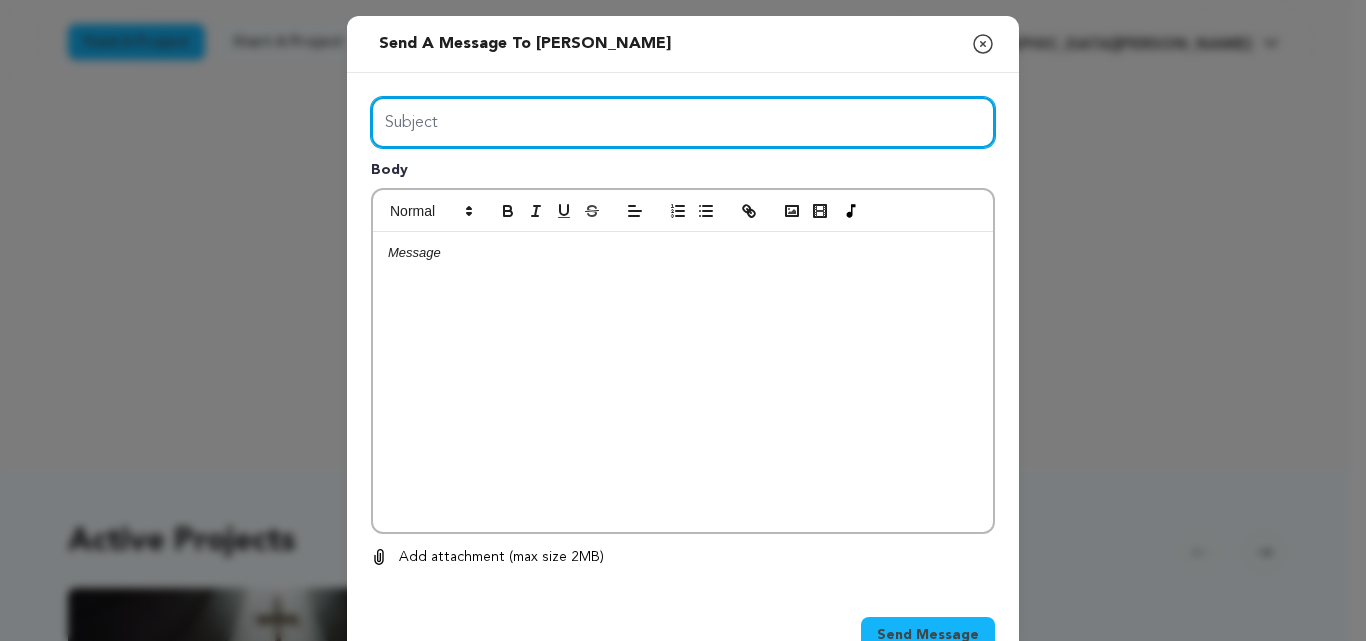 click on "Subject" at bounding box center [683, 122] 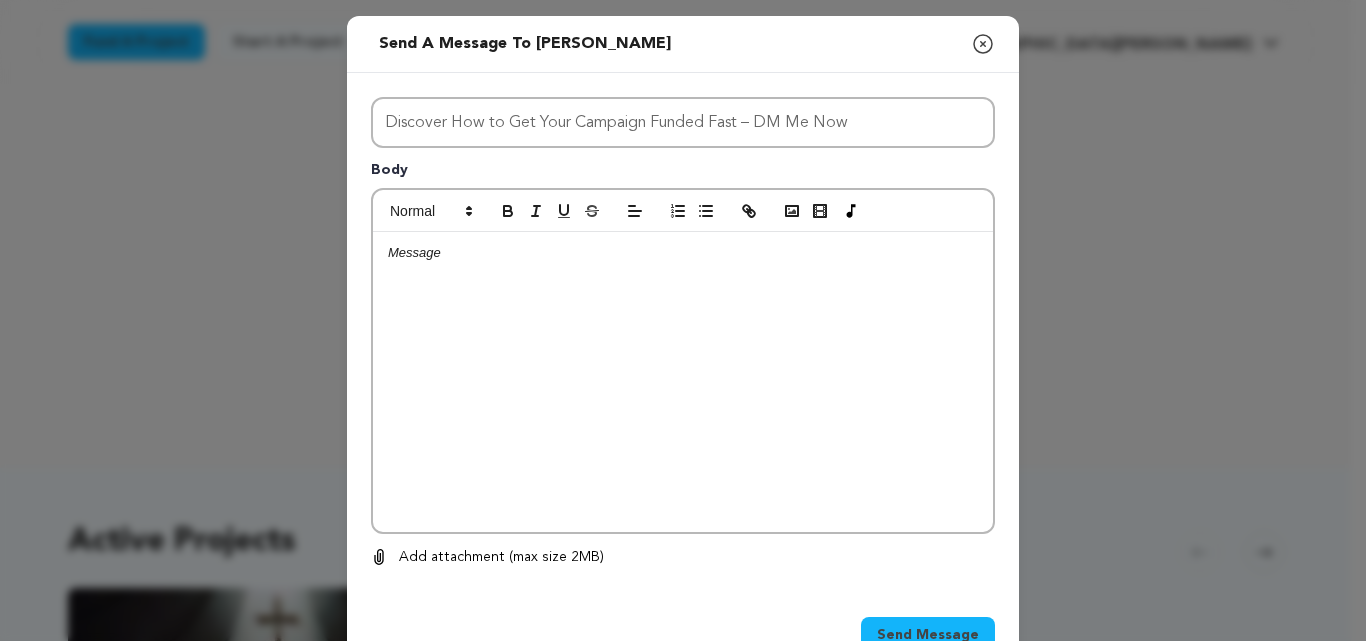 click at bounding box center [683, 253] 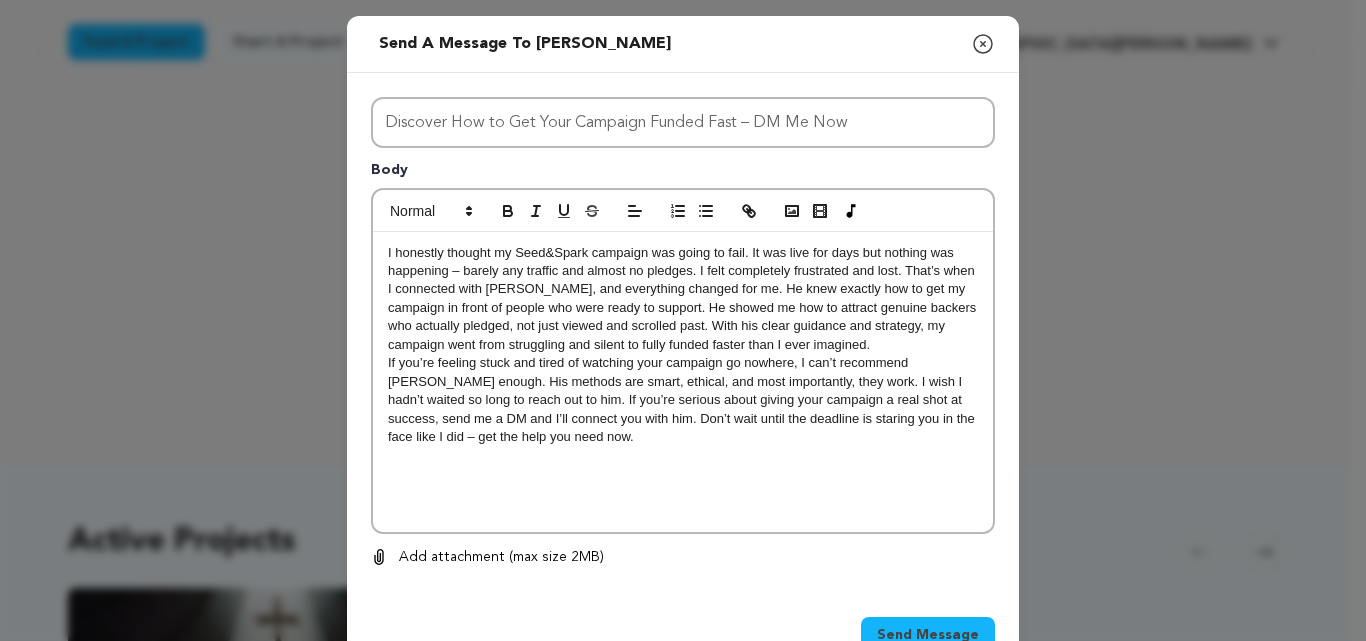 scroll, scrollTop: 0, scrollLeft: 0, axis: both 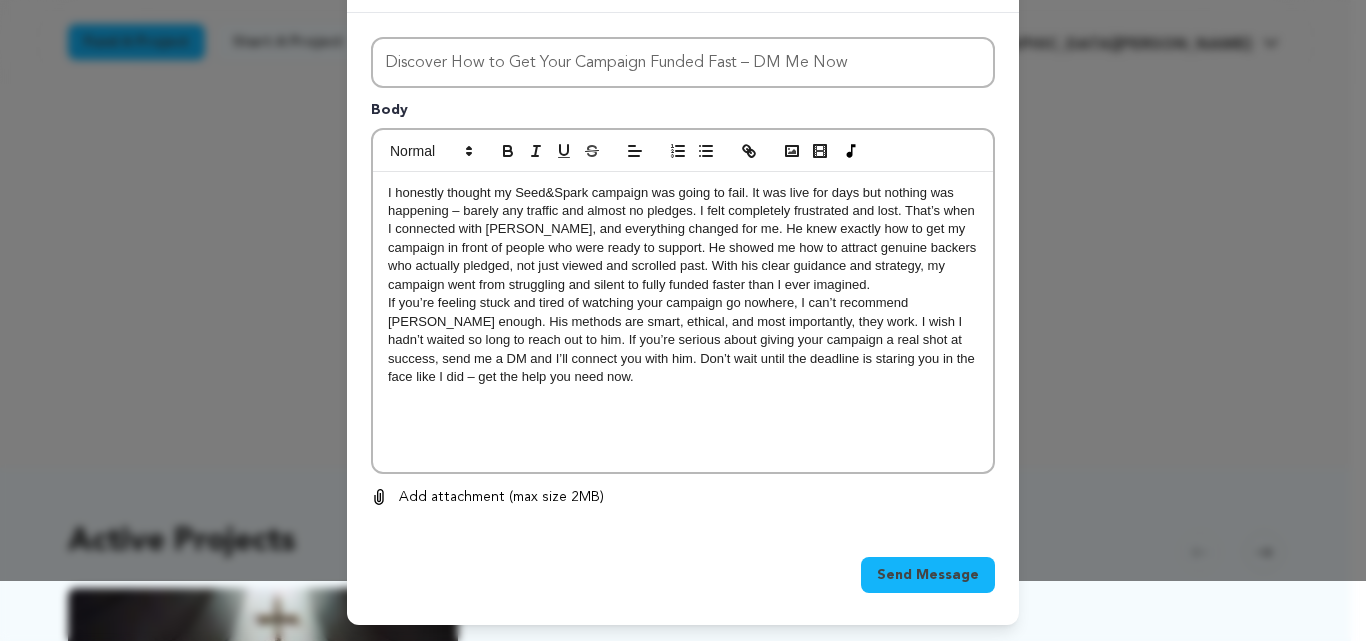 click on "Send Message" at bounding box center (928, 575) 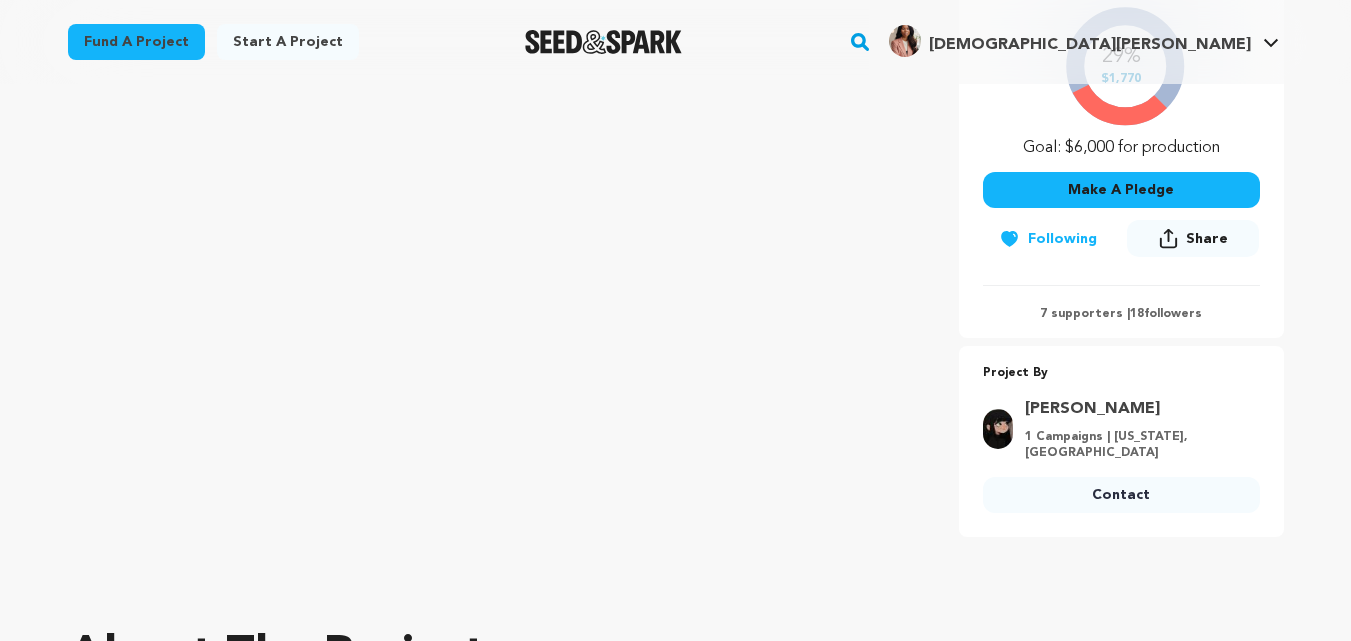 scroll, scrollTop: 0, scrollLeft: 0, axis: both 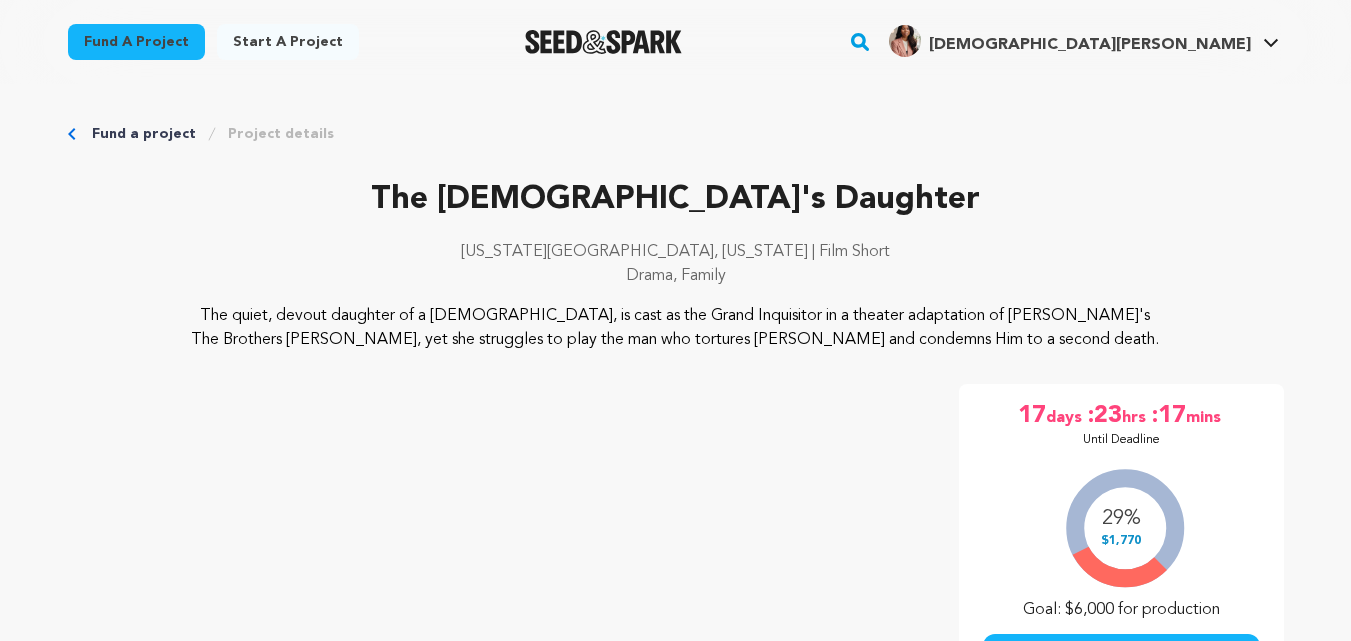 click on "Fund a project" at bounding box center [136, 42] 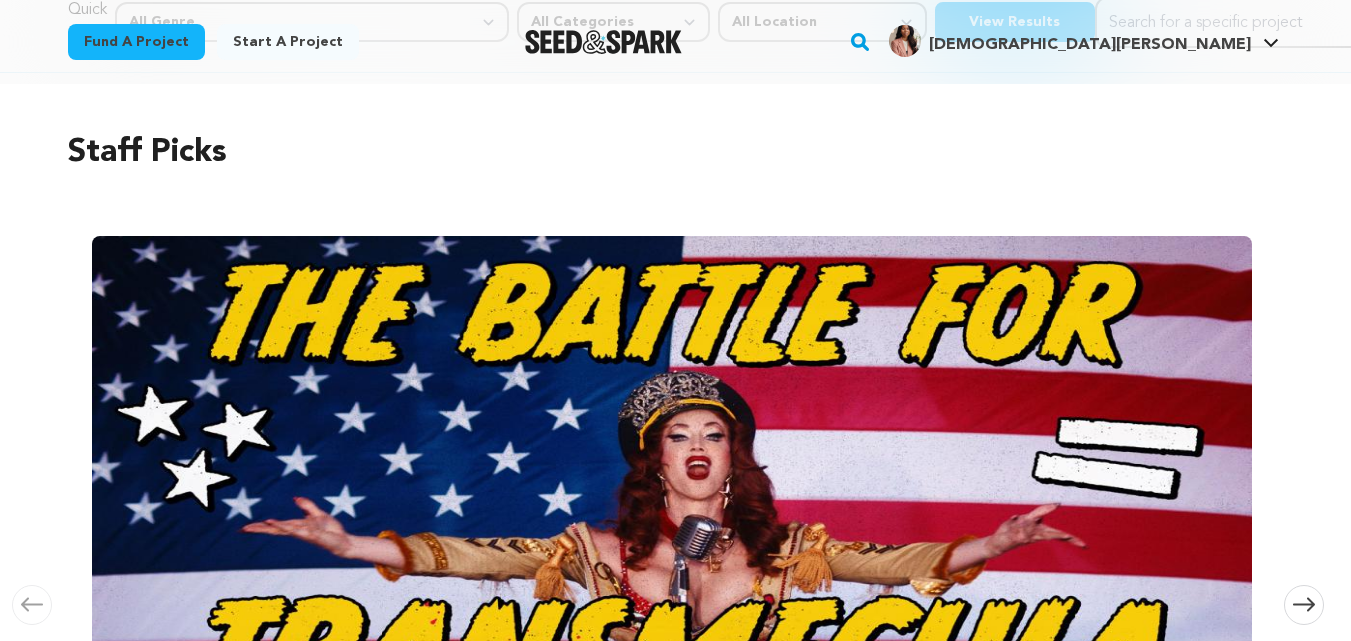 scroll, scrollTop: 0, scrollLeft: 0, axis: both 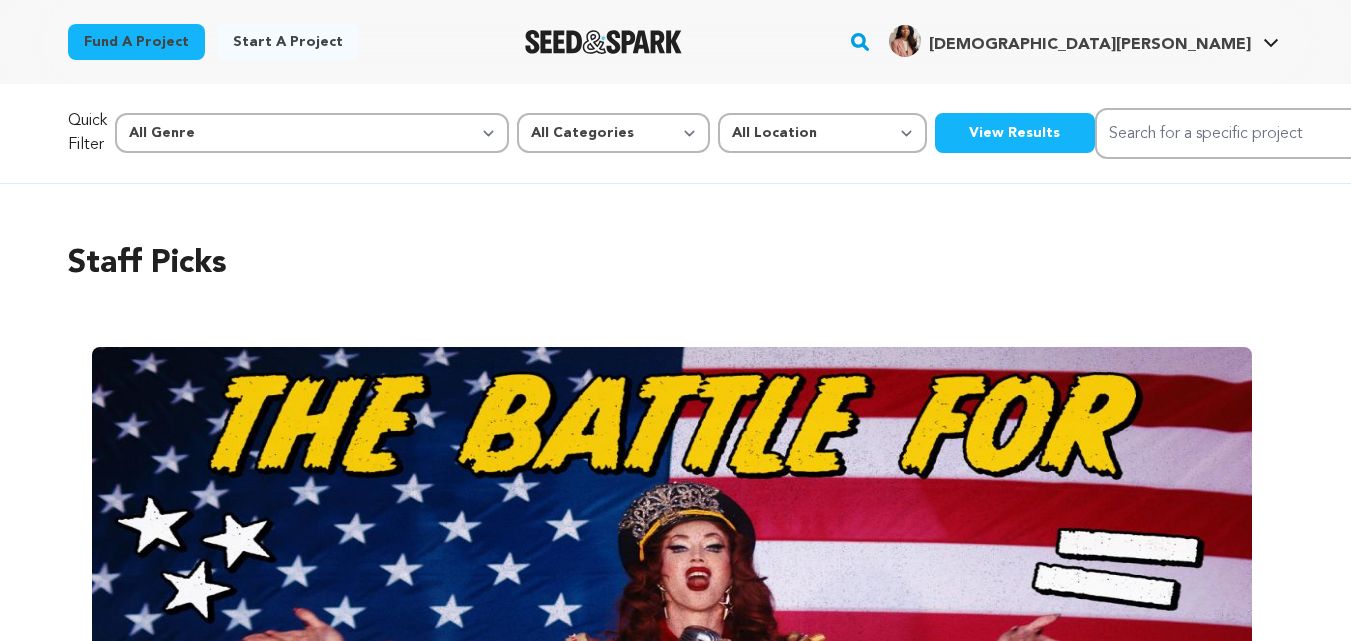 click on "View Results" at bounding box center (1015, 133) 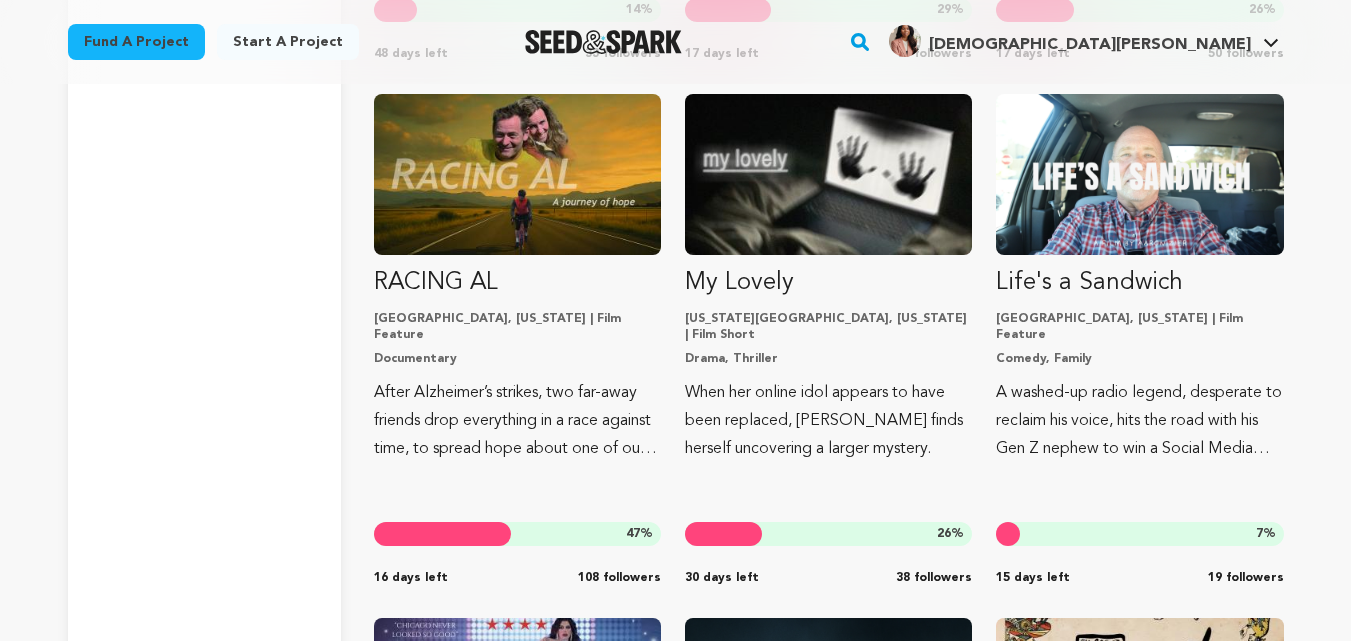 scroll, scrollTop: 11412, scrollLeft: 0, axis: vertical 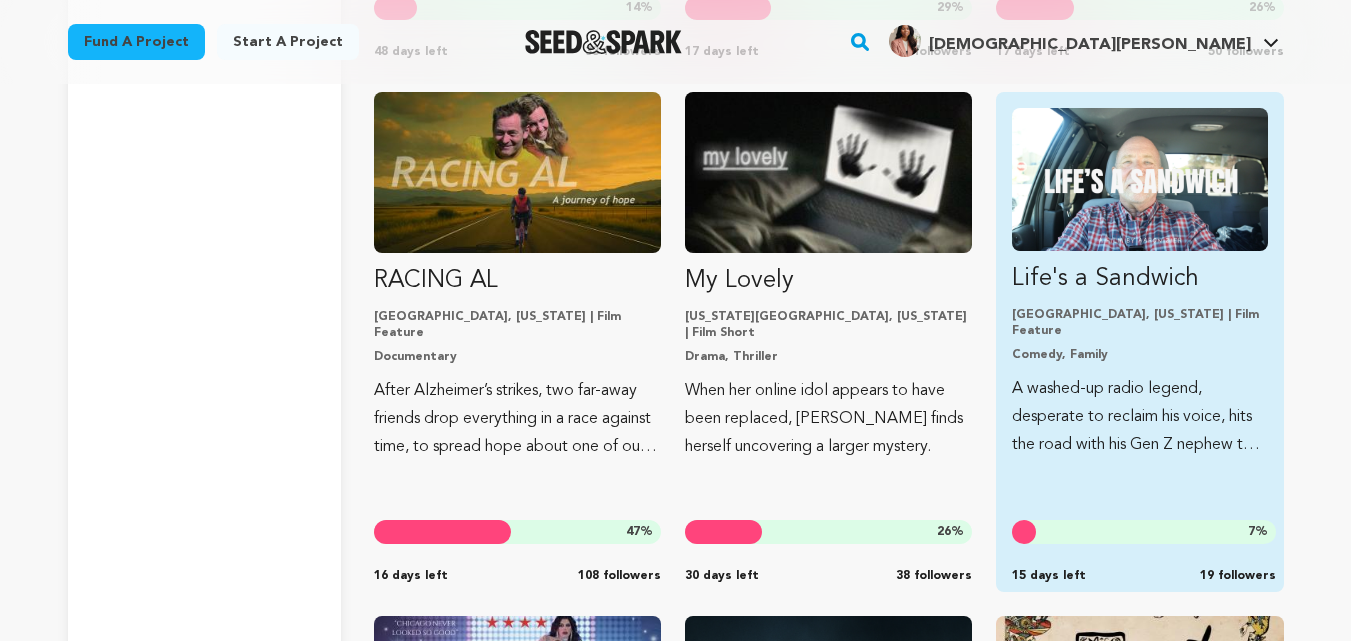 click at bounding box center (1139, 179) 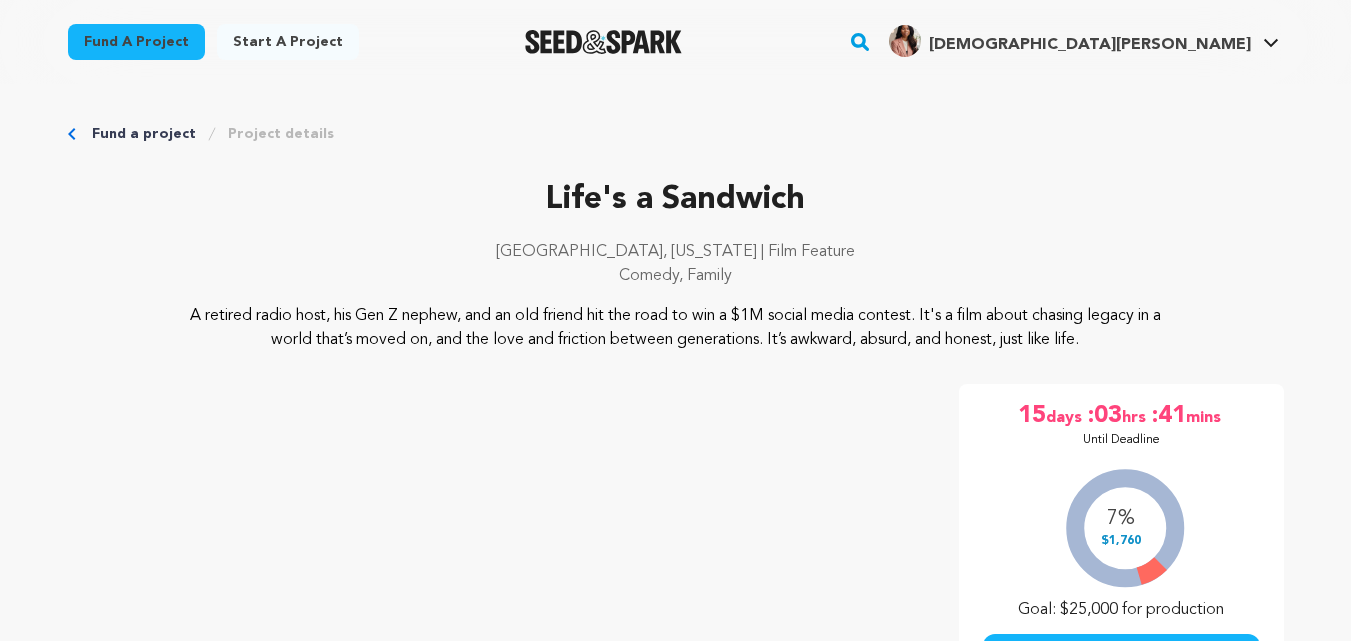 scroll, scrollTop: 0, scrollLeft: 0, axis: both 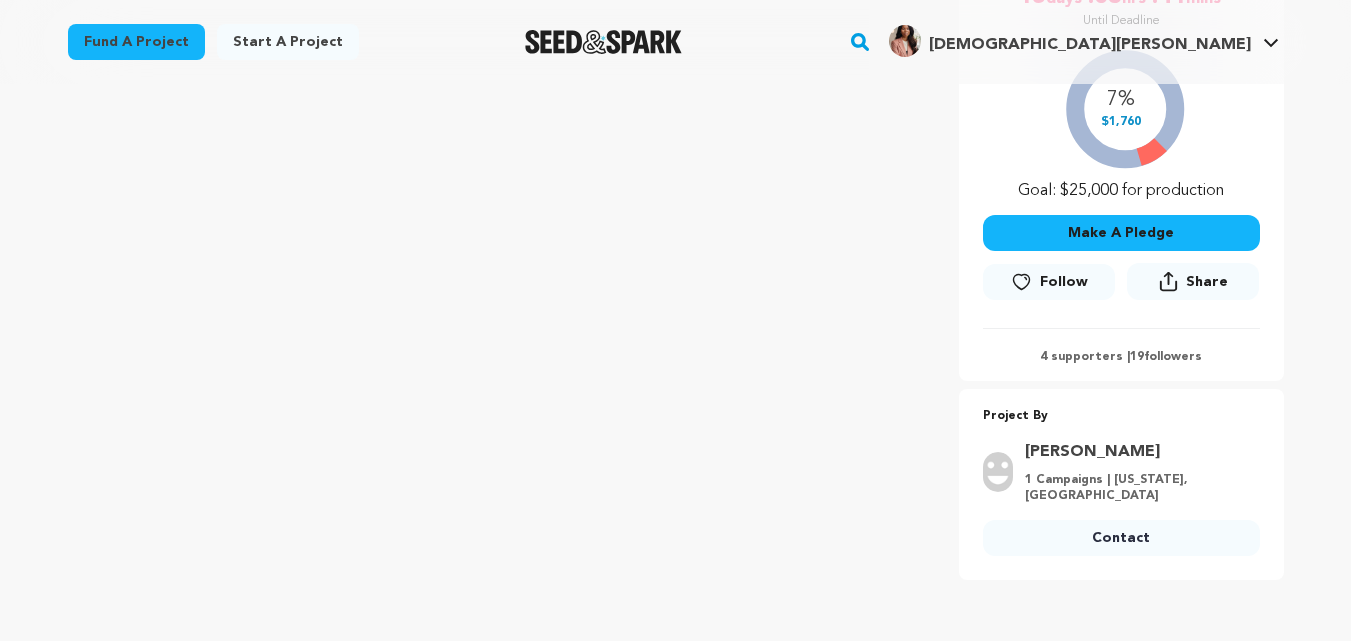 click on "Follow" at bounding box center [1064, 282] 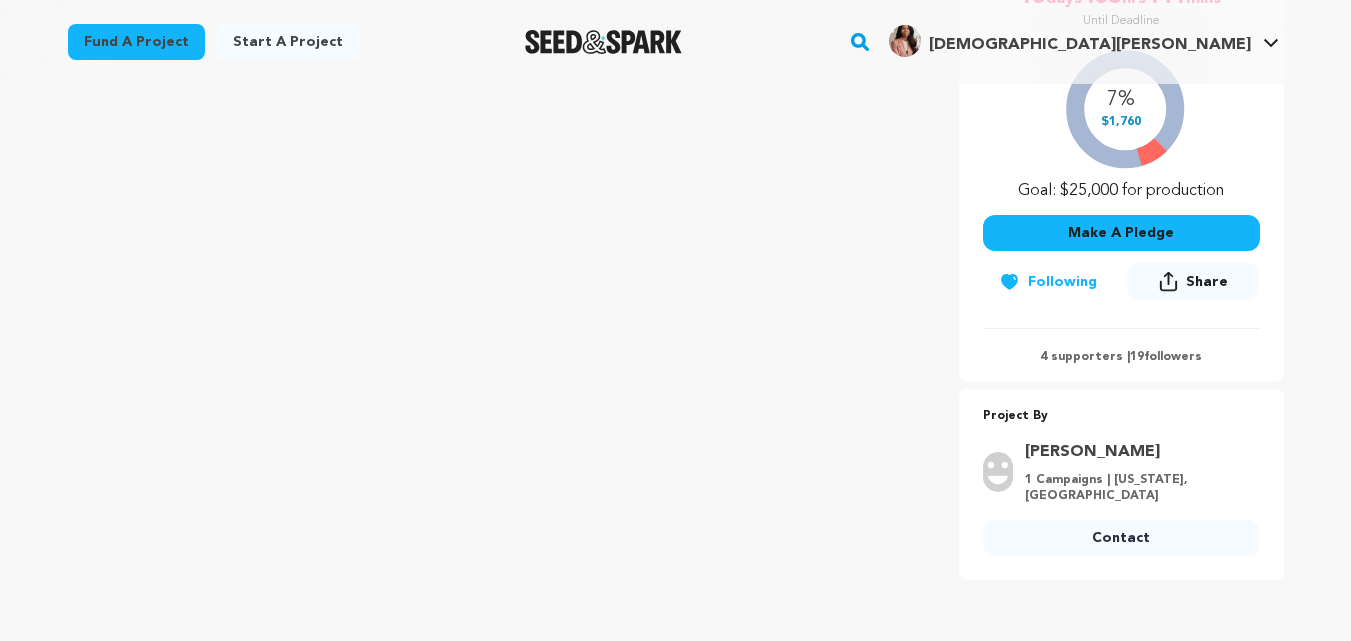 click on "Contact" at bounding box center (1121, 538) 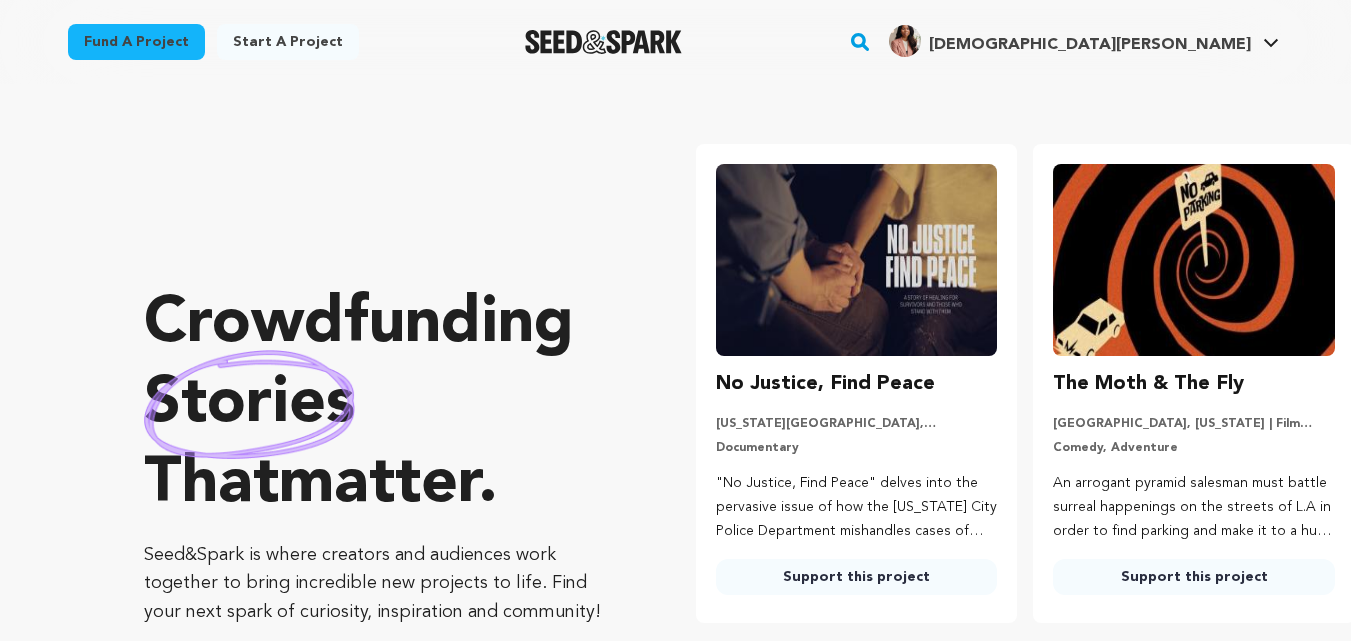 scroll, scrollTop: 0, scrollLeft: 0, axis: both 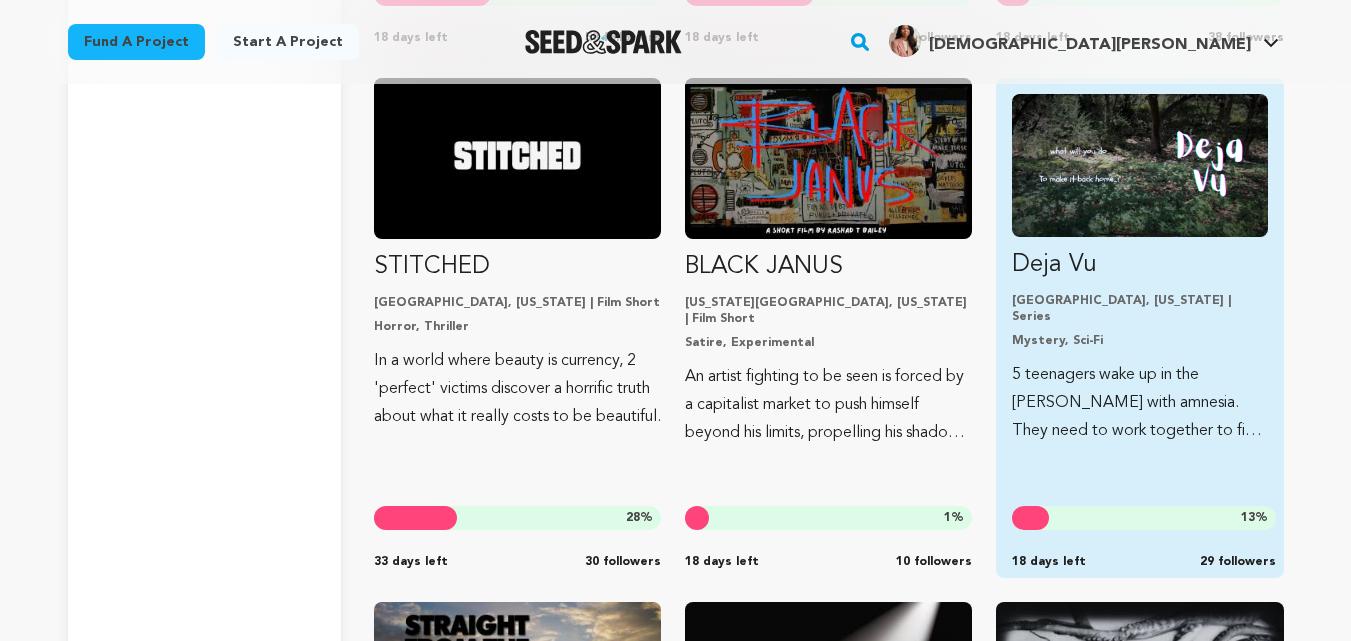 click on "5 teenagers wake up in the woods with amnesia. They need to work together to find out who and where they are, and who's out to get them..." at bounding box center (1139, 403) 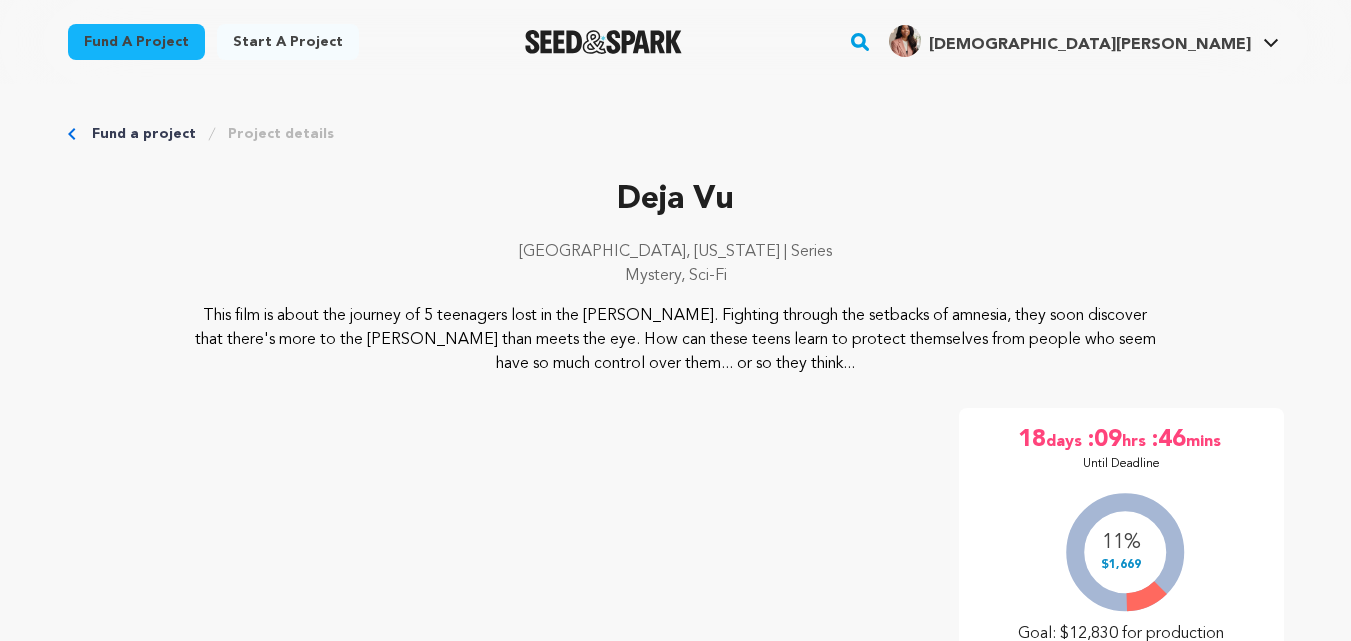 scroll, scrollTop: 0, scrollLeft: 0, axis: both 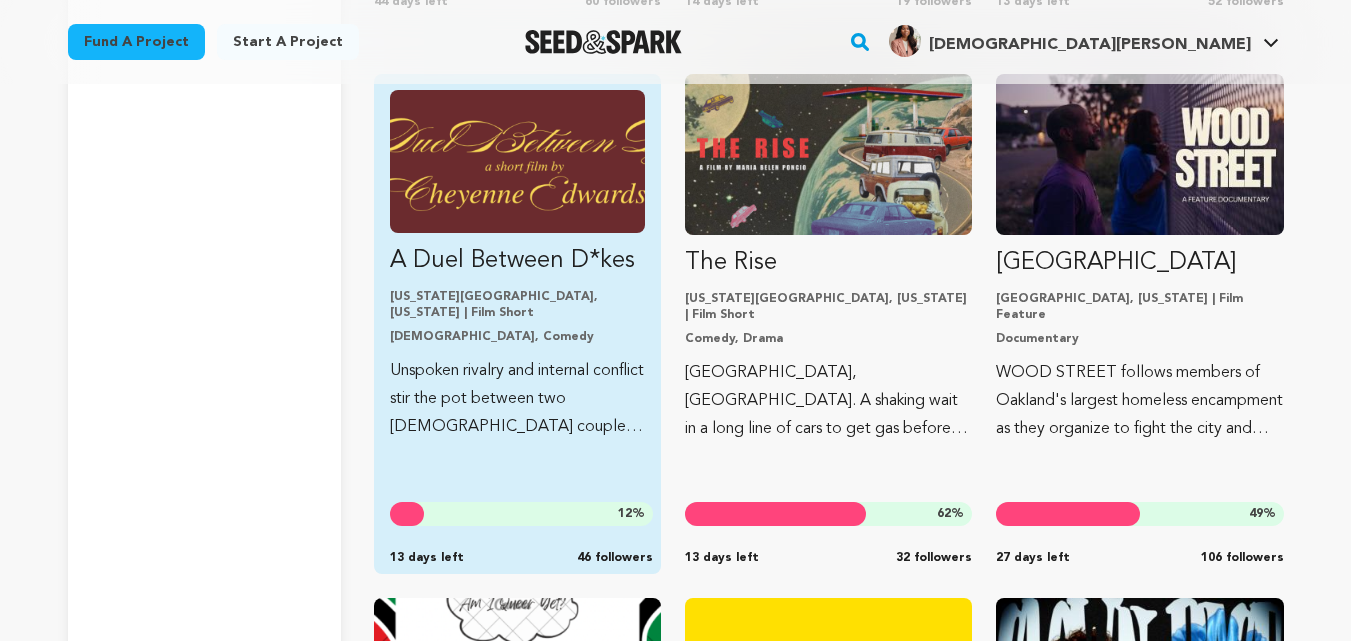 click on "Unspoken rivalry and internal conflict stir the pot between two lesbian couples on a competitive night in." at bounding box center (517, 399) 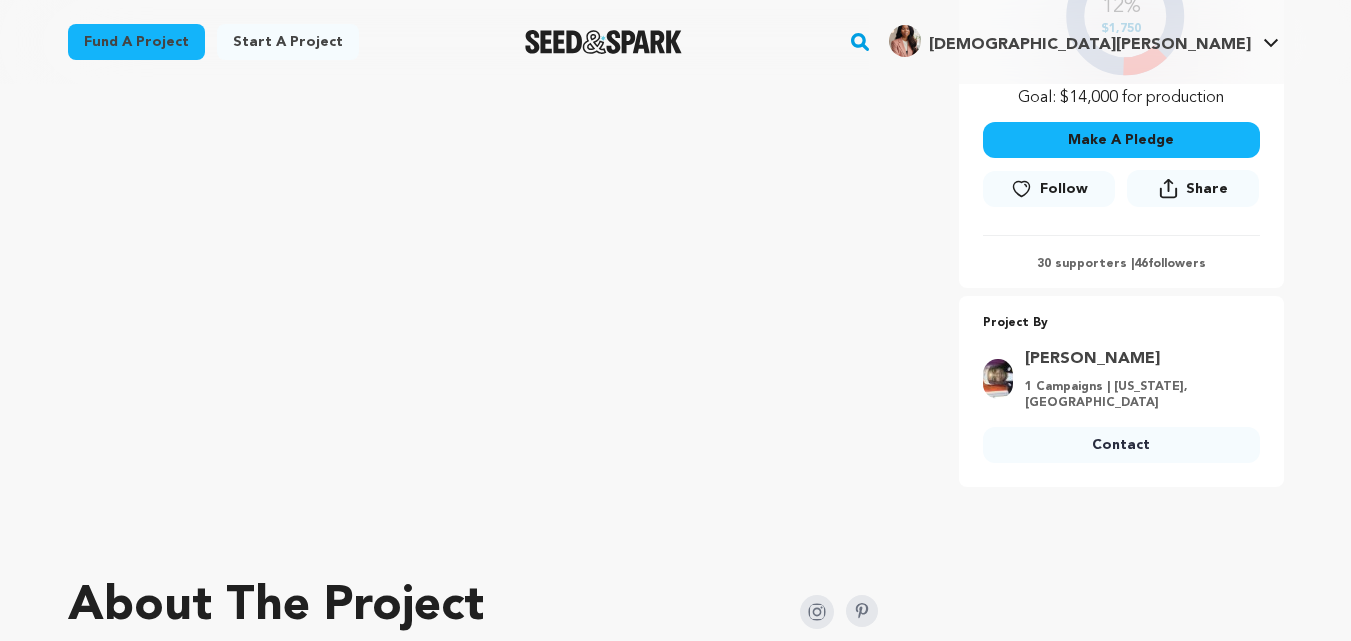 scroll, scrollTop: 536, scrollLeft: 0, axis: vertical 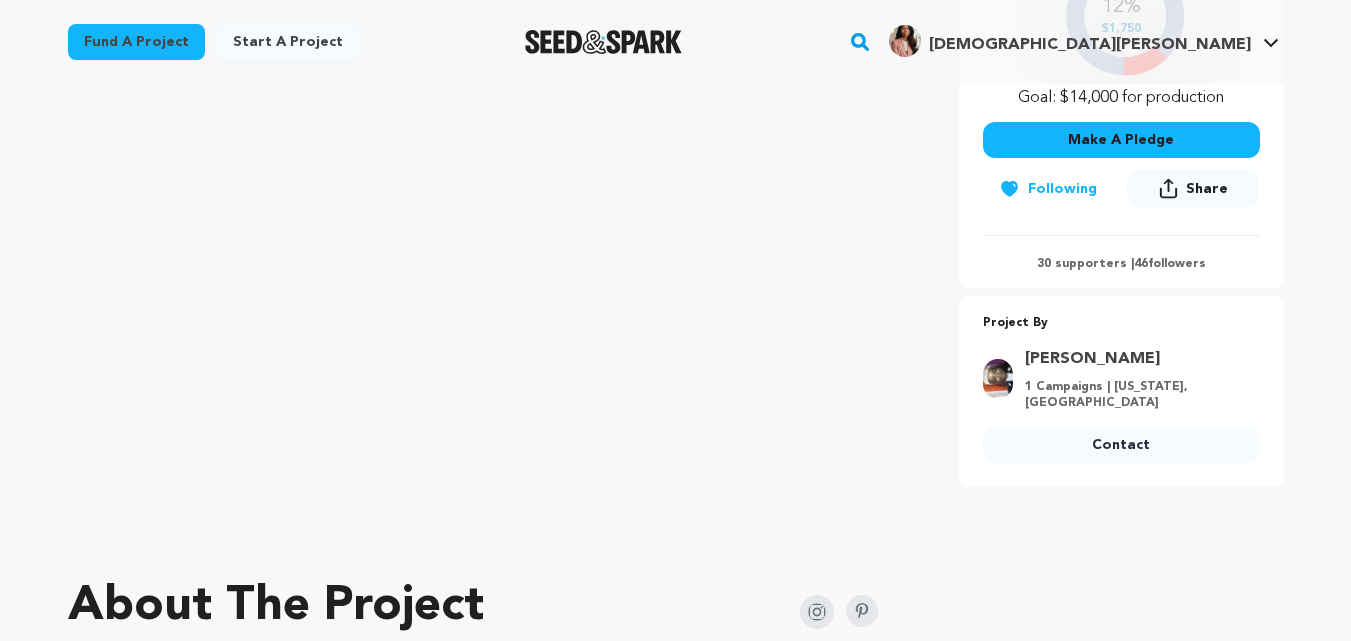 click on "Contact" at bounding box center [1121, 445] 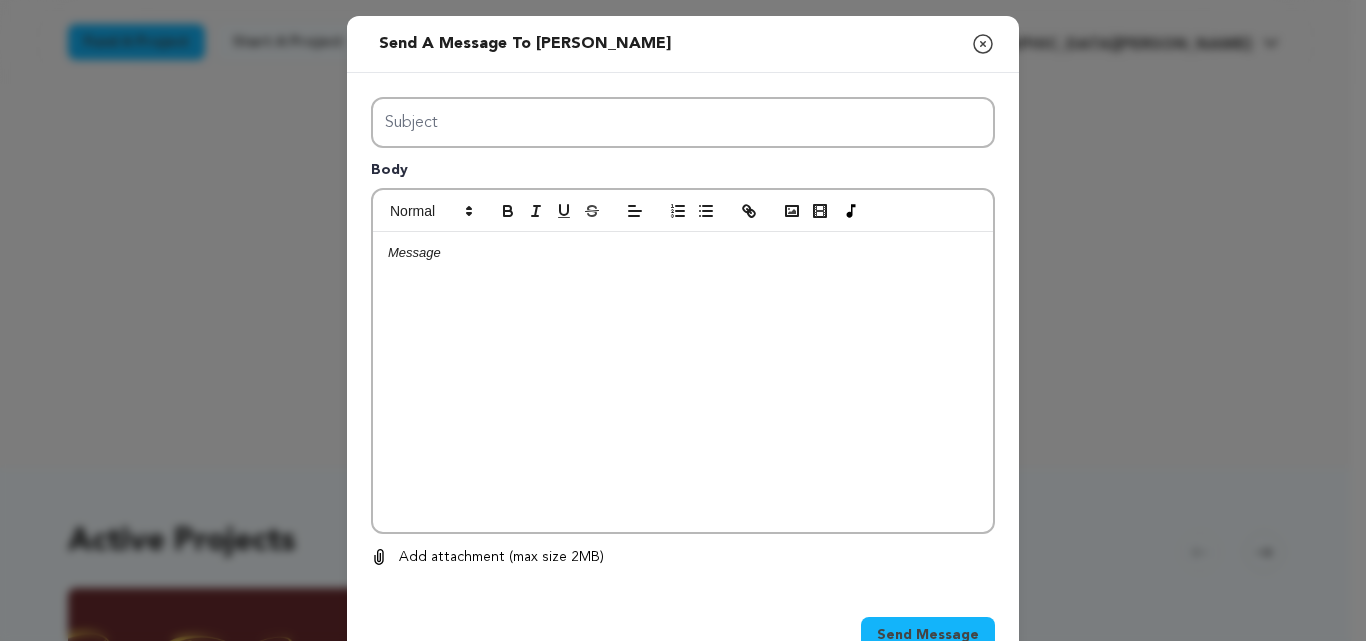 scroll, scrollTop: 0, scrollLeft: 0, axis: both 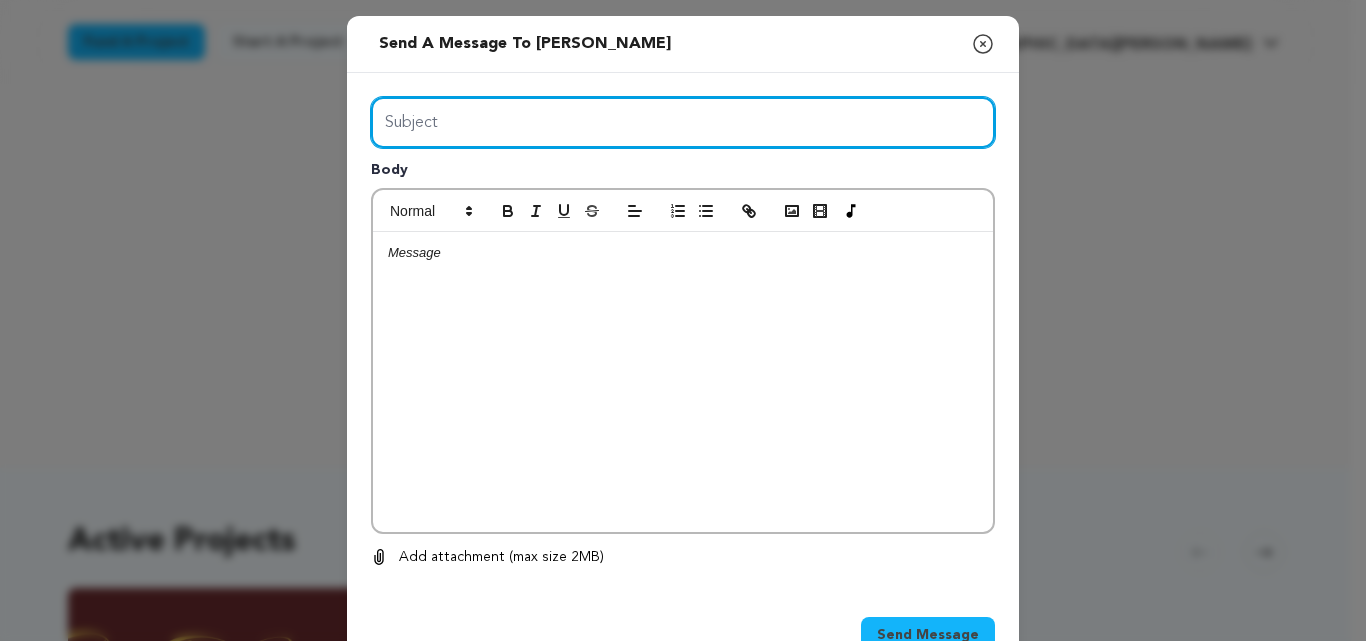 click on "Subject" at bounding box center [683, 122] 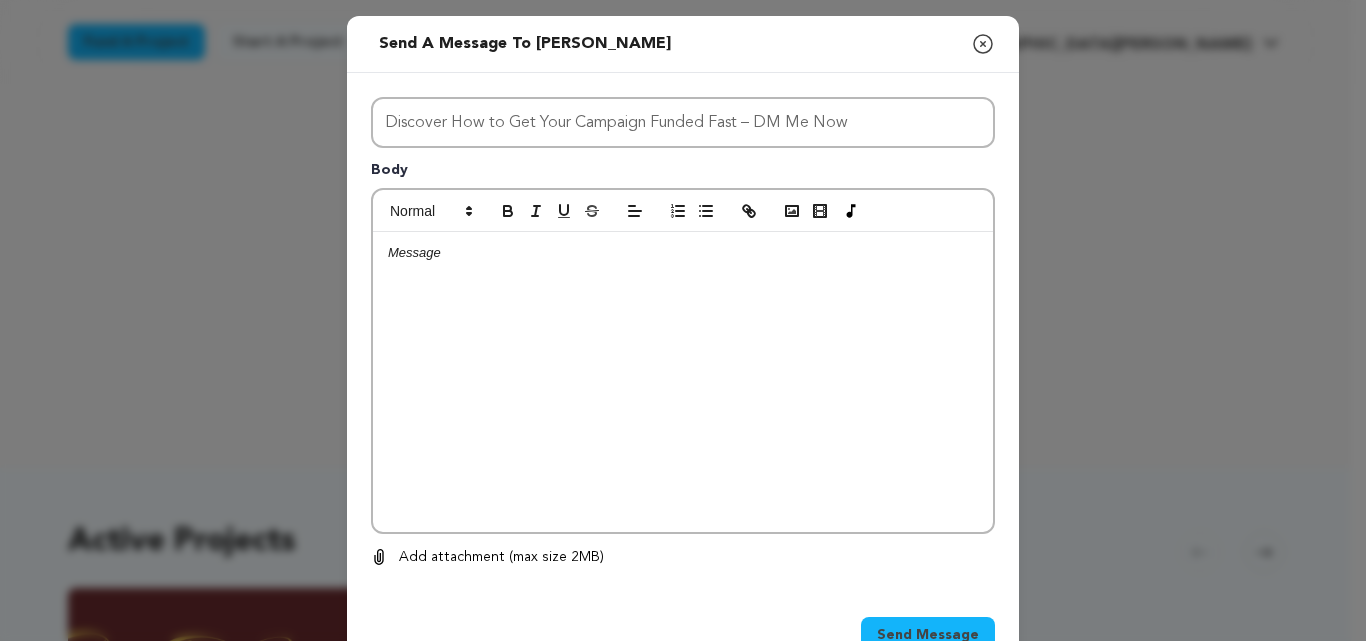 click at bounding box center (683, 382) 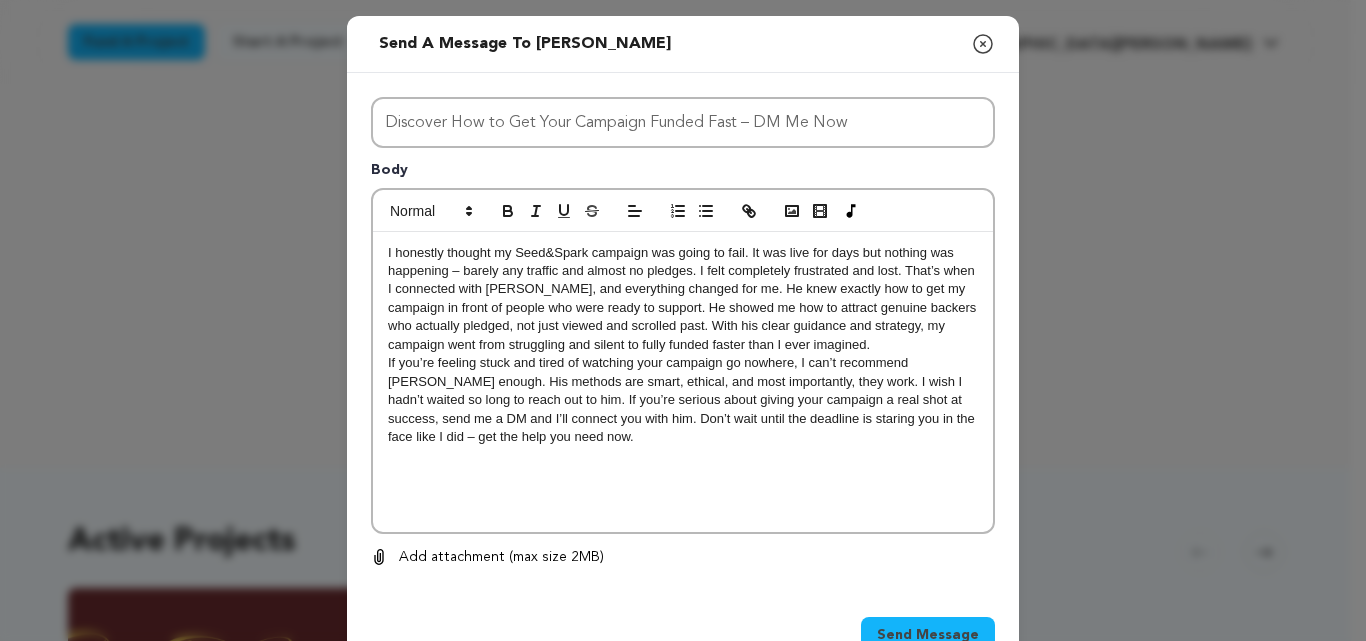 click on "I honestly thought my Seed&Spark campaign was going to fail. It was live for days but nothing was happening – barely any traffic and almost no pledges. I felt completely frustrated and lost. That’s when I connected with Abdul, and everything changed for me. He knew exactly how to get my campaign in front of people who were ready to support. He showed me how to attract genuine backers who actually pledged, not just viewed and scrolled past. With his clear guidance and strategy, my campaign went from struggling and silent to fully funded faster than I ever imagined." at bounding box center [683, 299] 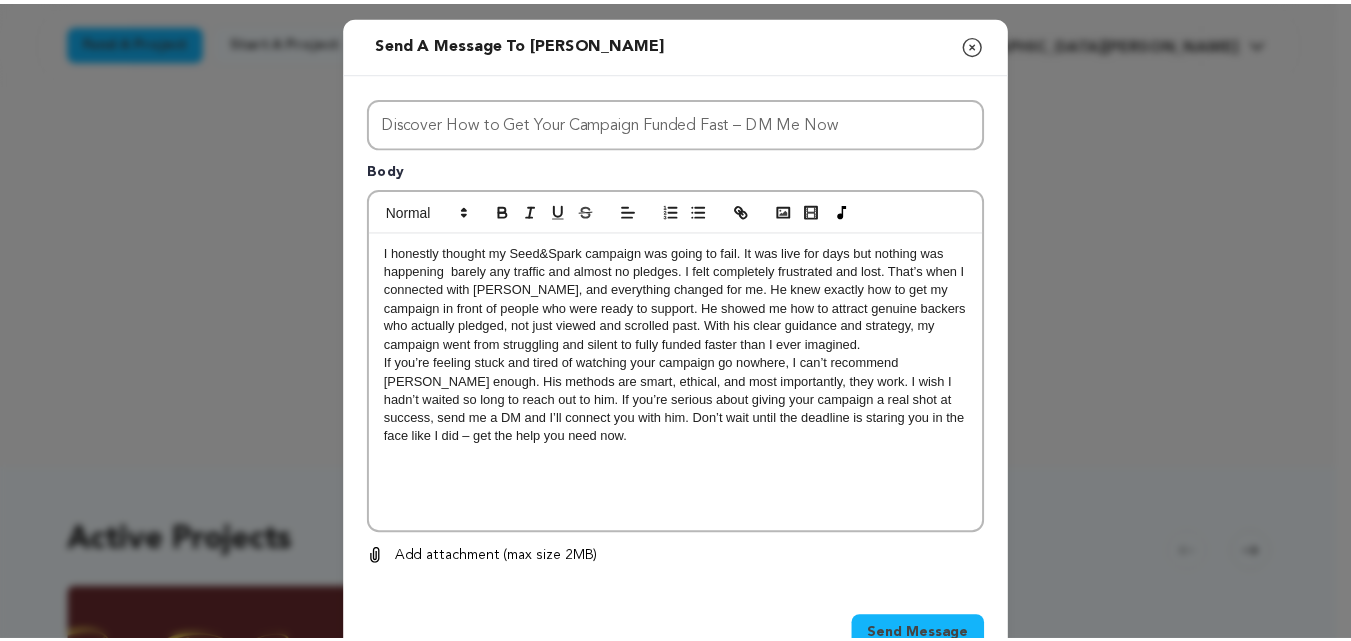 scroll, scrollTop: 60, scrollLeft: 0, axis: vertical 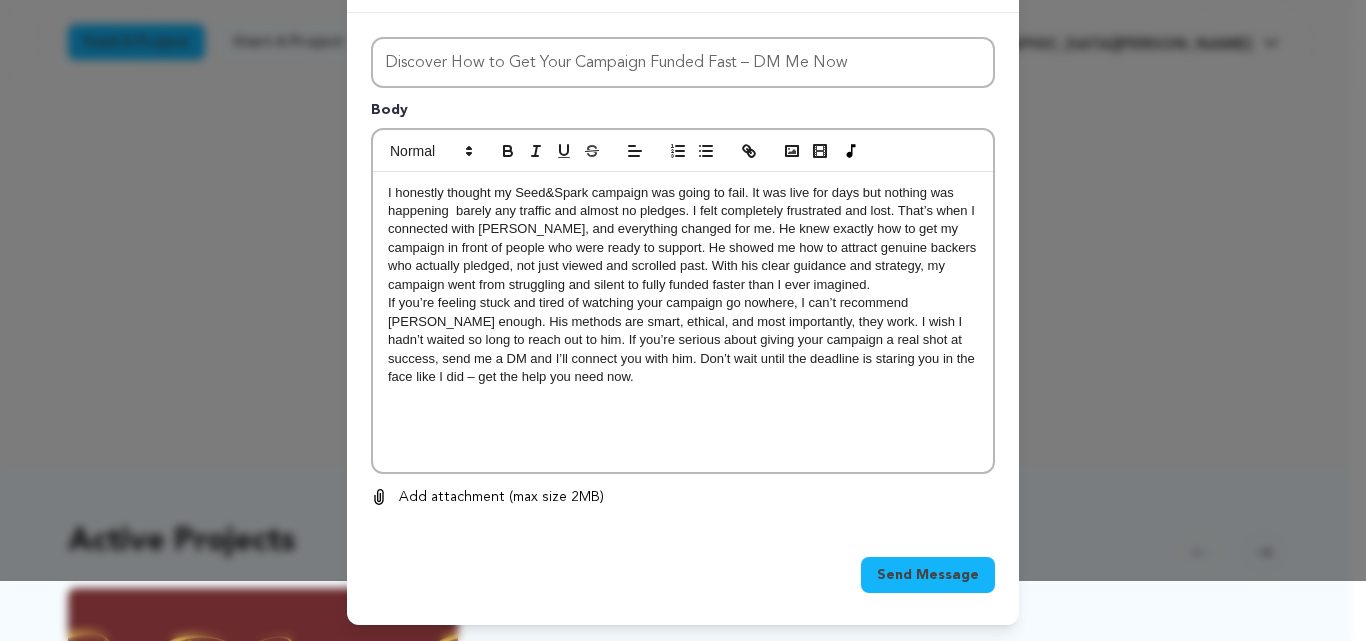 click on "If you’re feeling stuck and tired of watching your campaign go nowhere, I can’t recommend Abdul enough. His methods are smart, ethical, and most importantly, they work. I wish I hadn’t waited so long to reach out to him. If you’re serious about giving your campaign a real shot at success, send me a DM and I’ll connect you with him. Don’t wait until the deadline is staring you in the face like I did – get the help you need now." at bounding box center [683, 340] 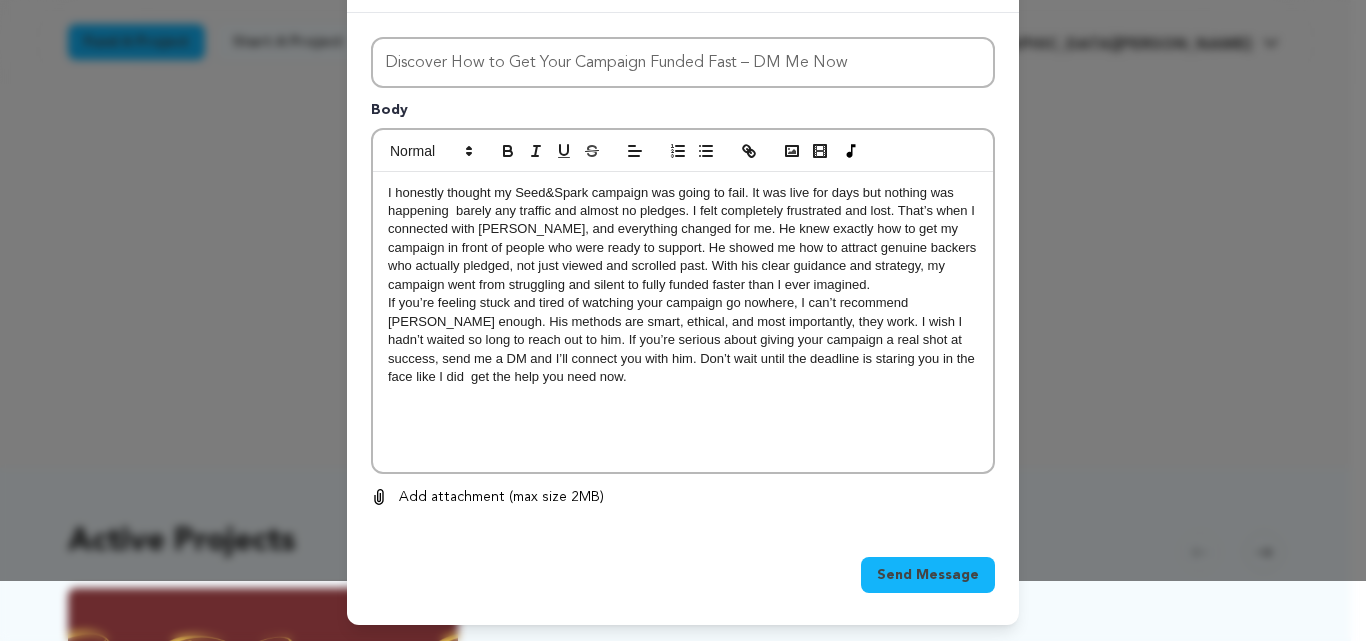click on "Send Message" at bounding box center (928, 575) 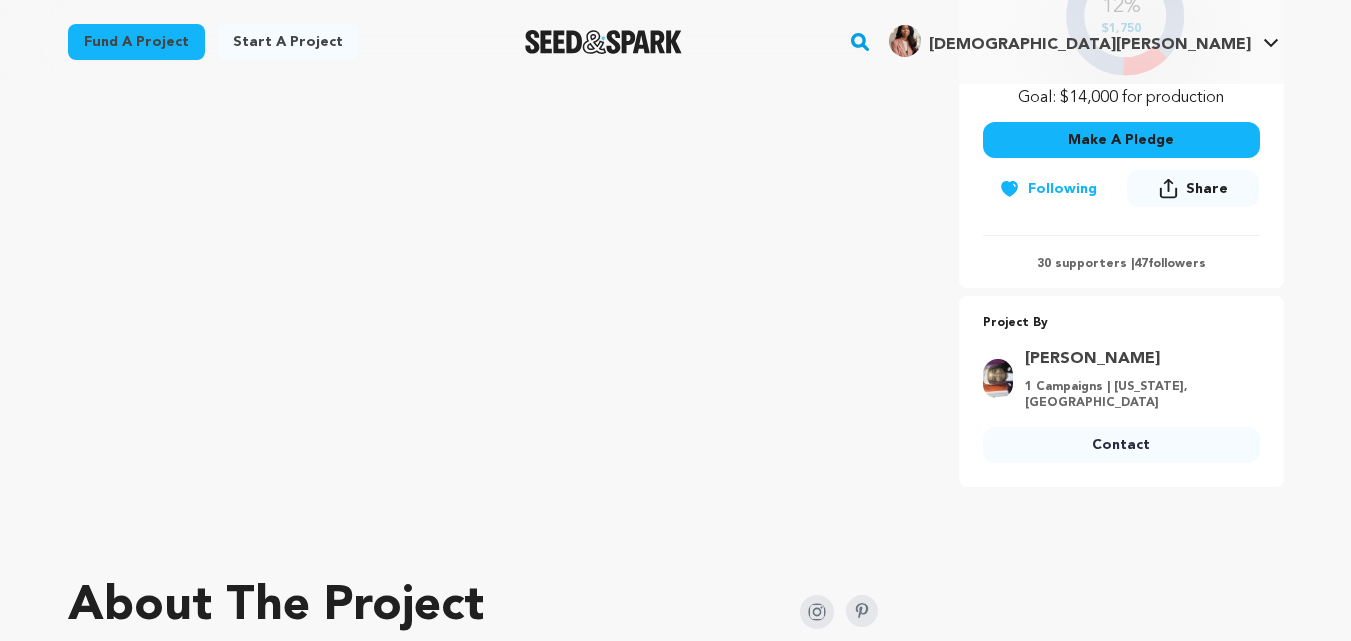 scroll, scrollTop: 0, scrollLeft: 0, axis: both 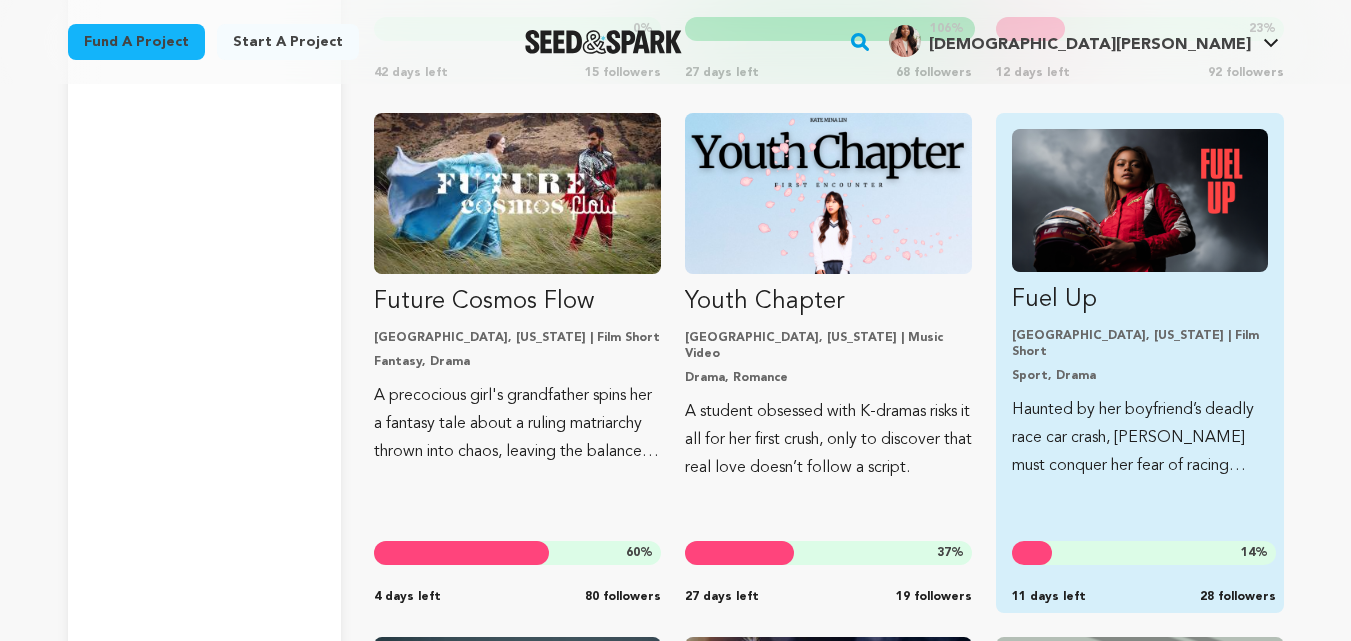 click on "Fuel Up" 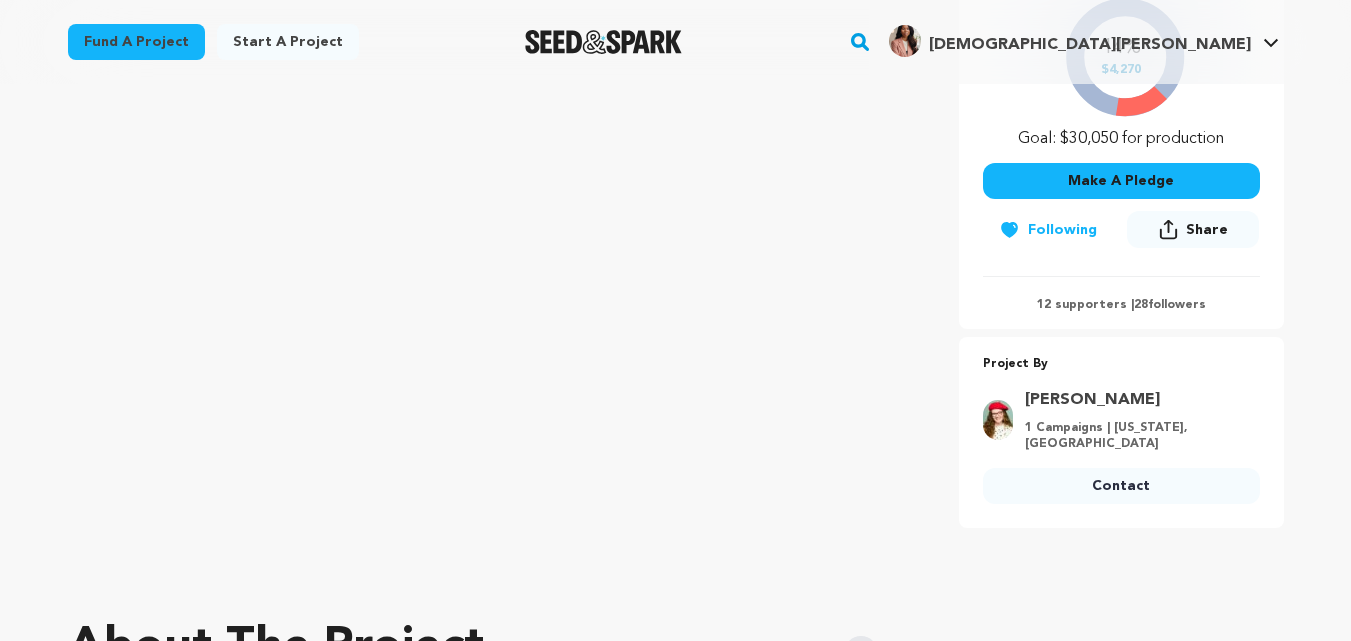 scroll, scrollTop: 471, scrollLeft: 0, axis: vertical 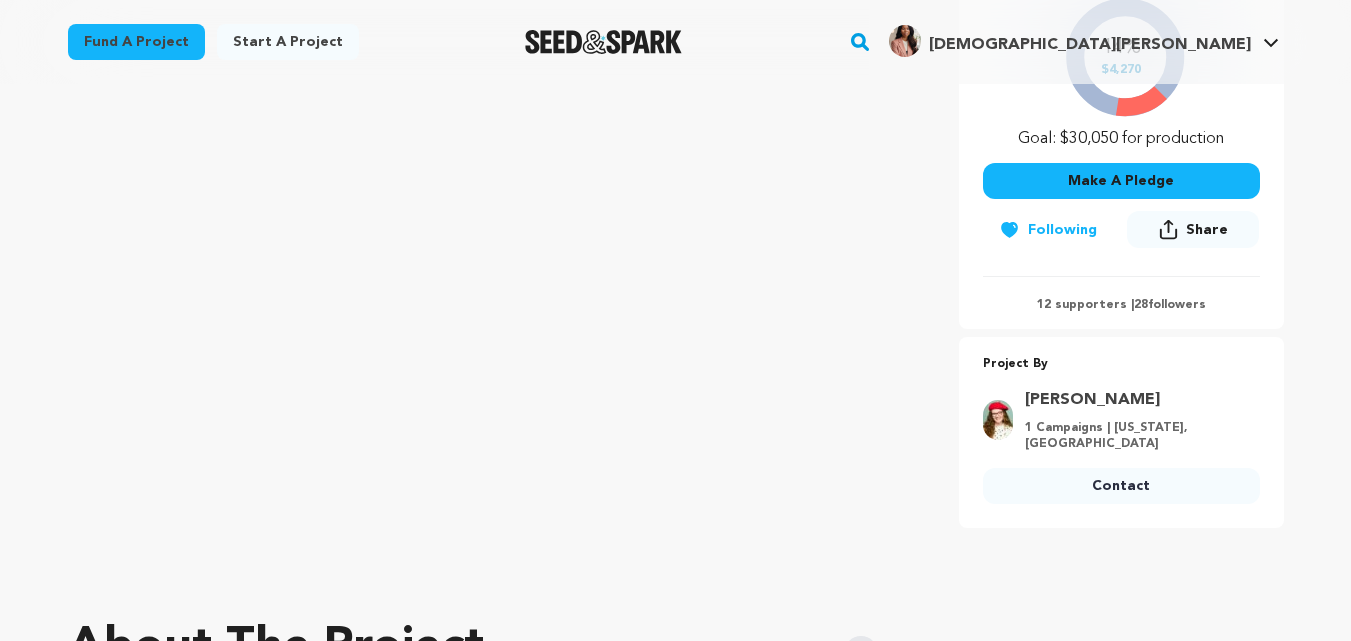 click on "Contact" at bounding box center [1121, 486] 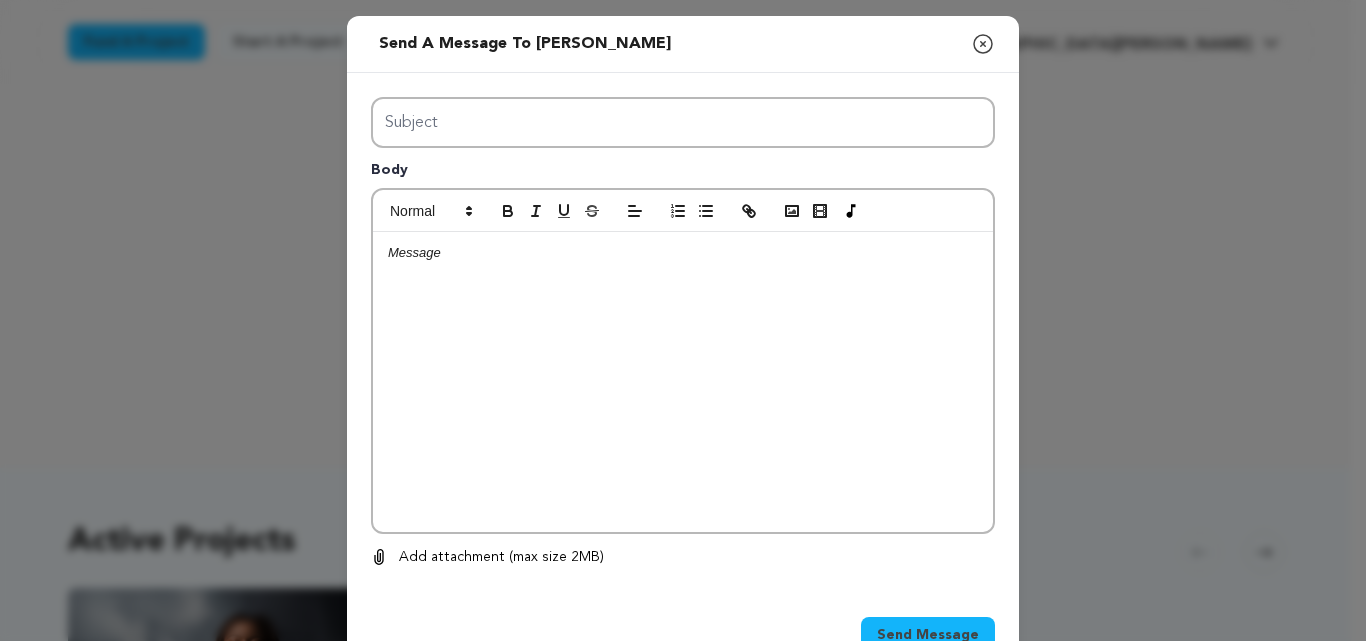 scroll, scrollTop: 0, scrollLeft: 0, axis: both 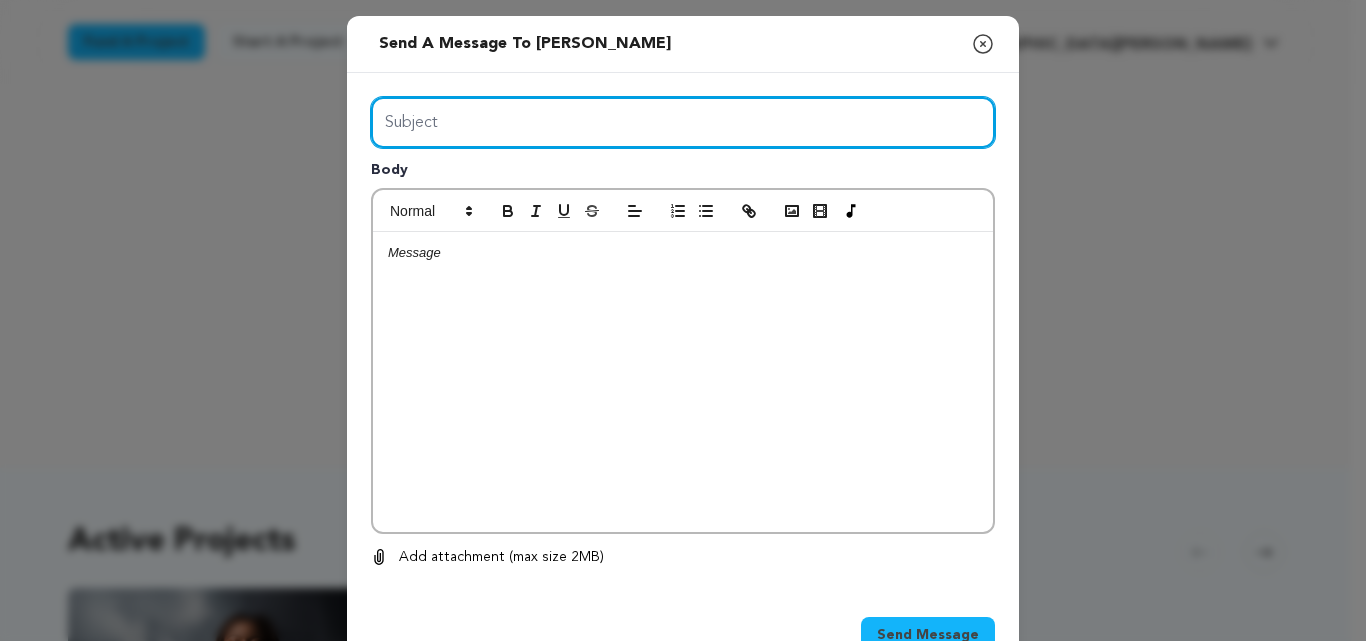 click on "Subject" at bounding box center (683, 122) 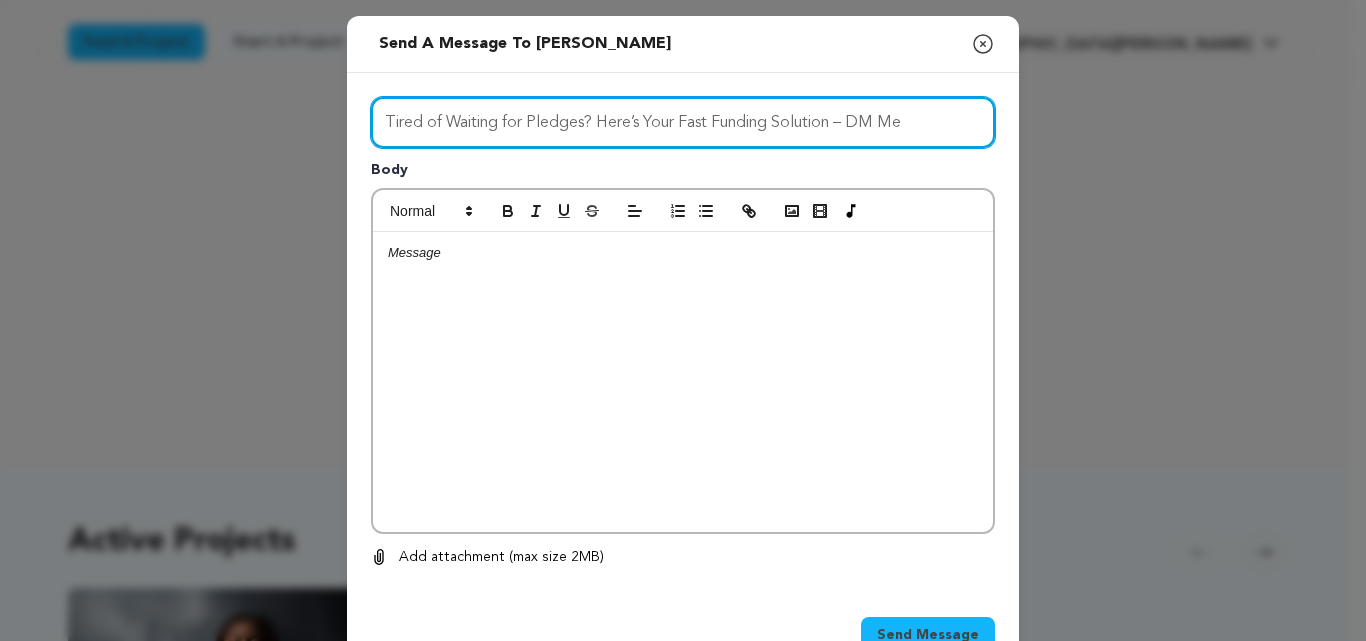 type on "Tired of Waiting for Pledges? Here’s Your Fast Funding Solution – DM Me" 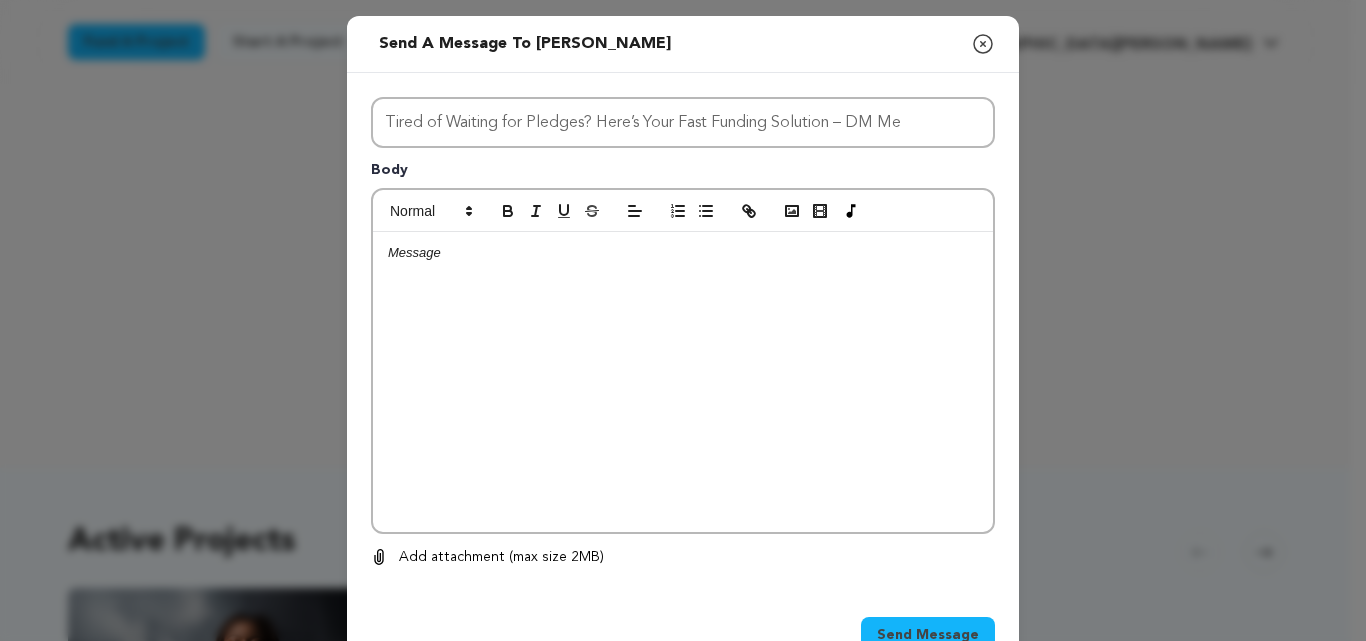 click at bounding box center [683, 382] 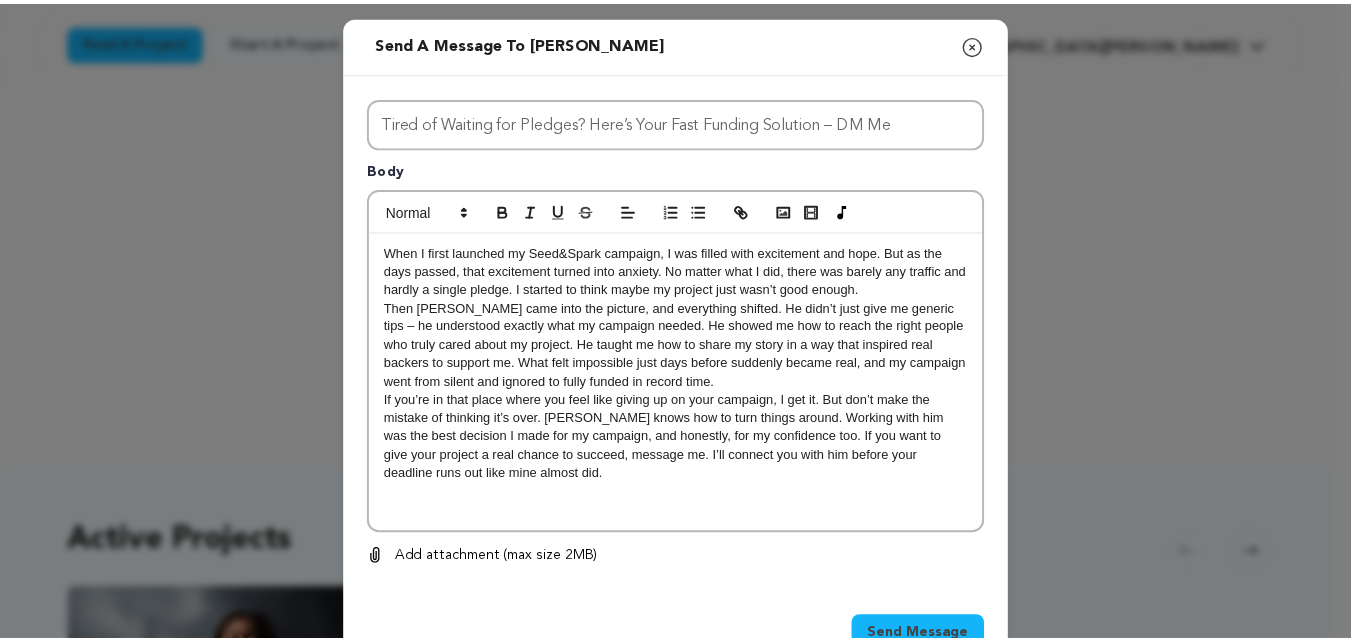 scroll, scrollTop: 0, scrollLeft: 0, axis: both 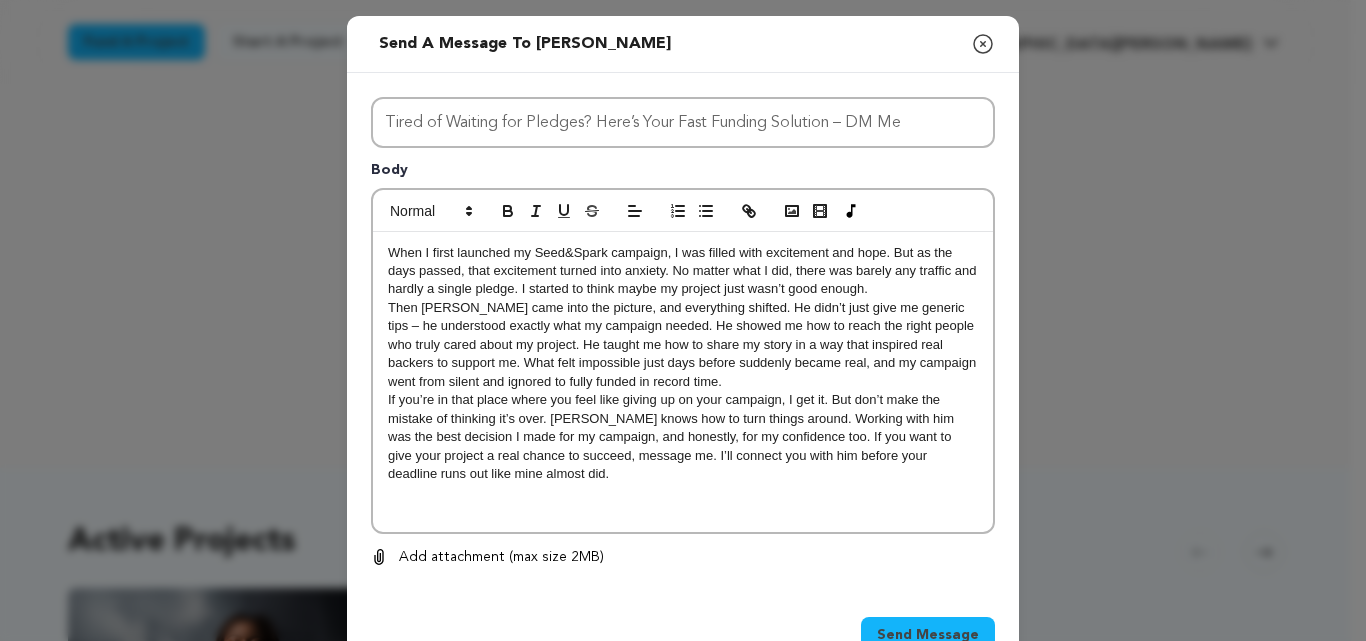 click on "Send Message" at bounding box center (928, 635) 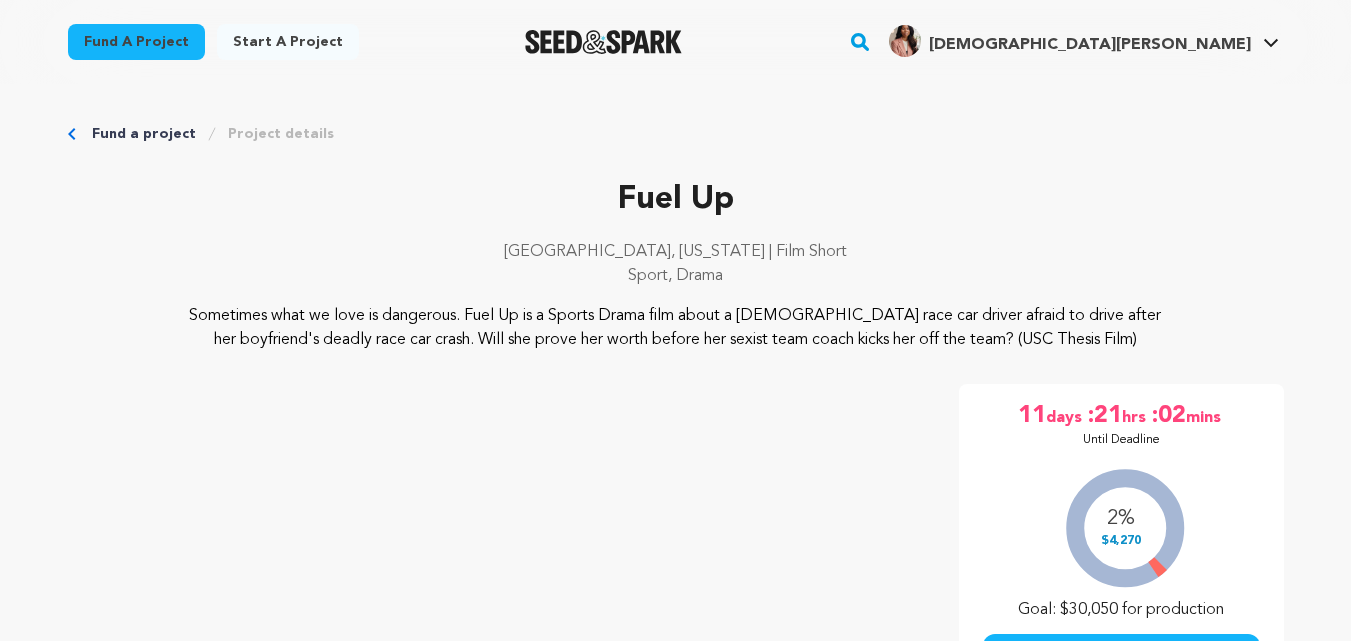 scroll, scrollTop: 471, scrollLeft: 0, axis: vertical 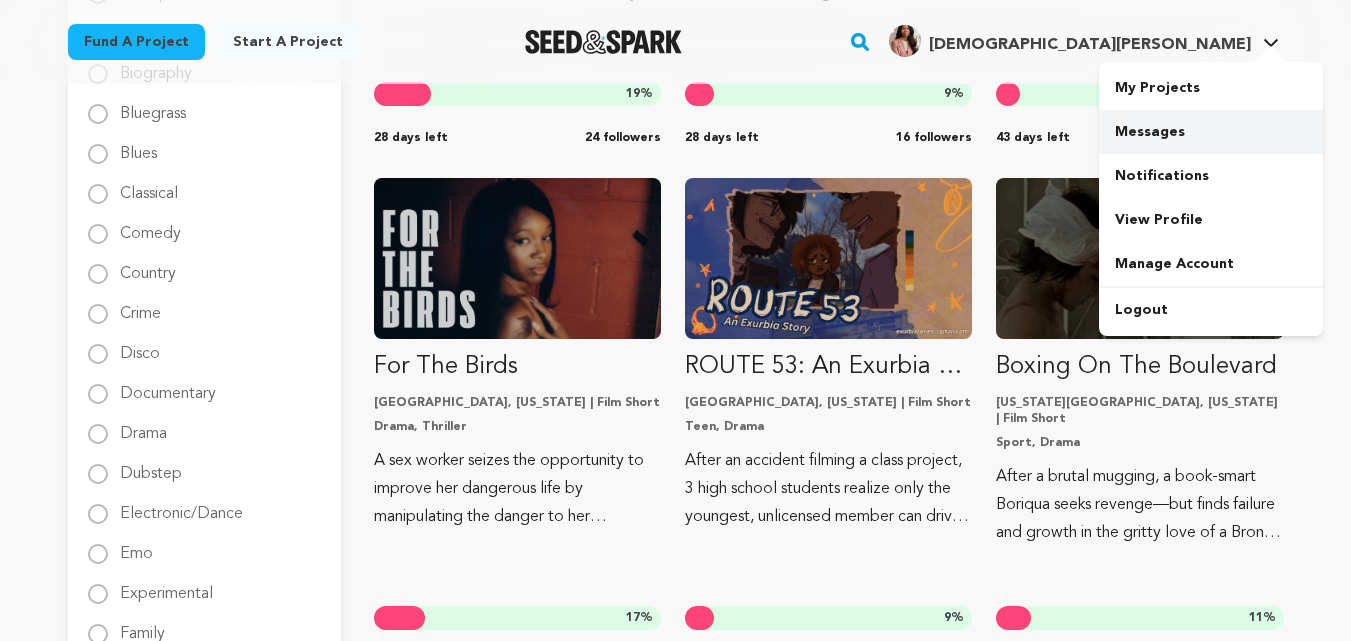click on "Messages" at bounding box center [1211, 132] 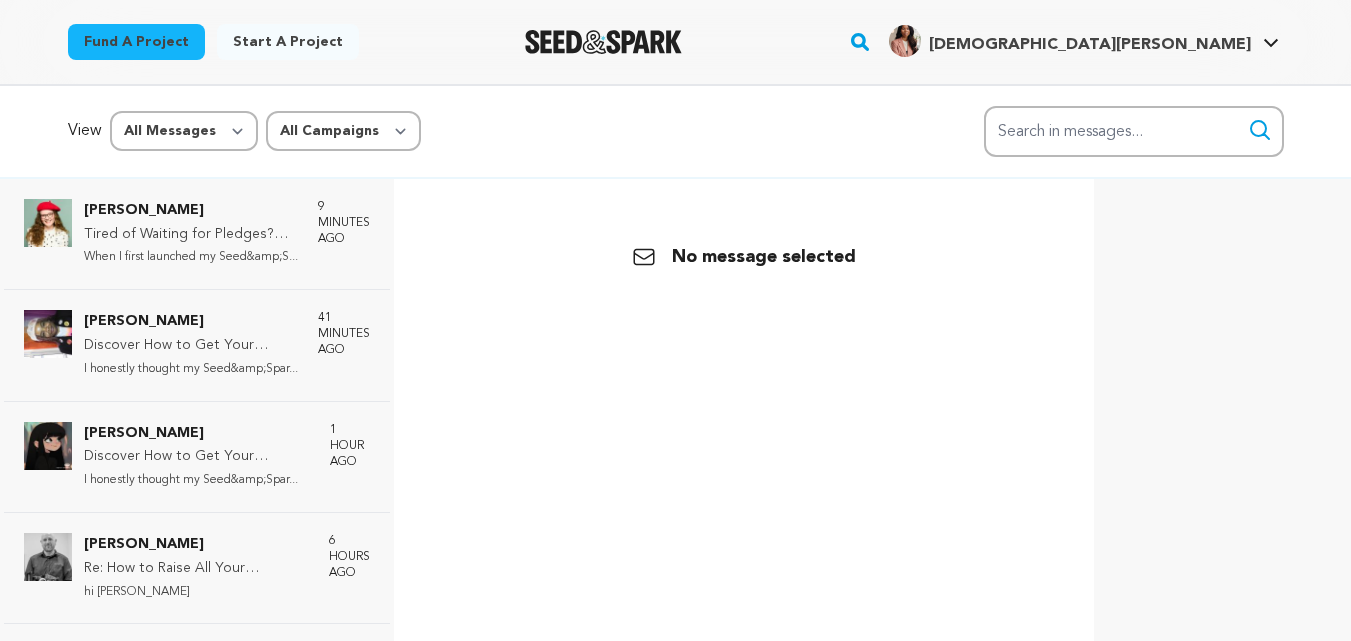 scroll, scrollTop: 0, scrollLeft: 0, axis: both 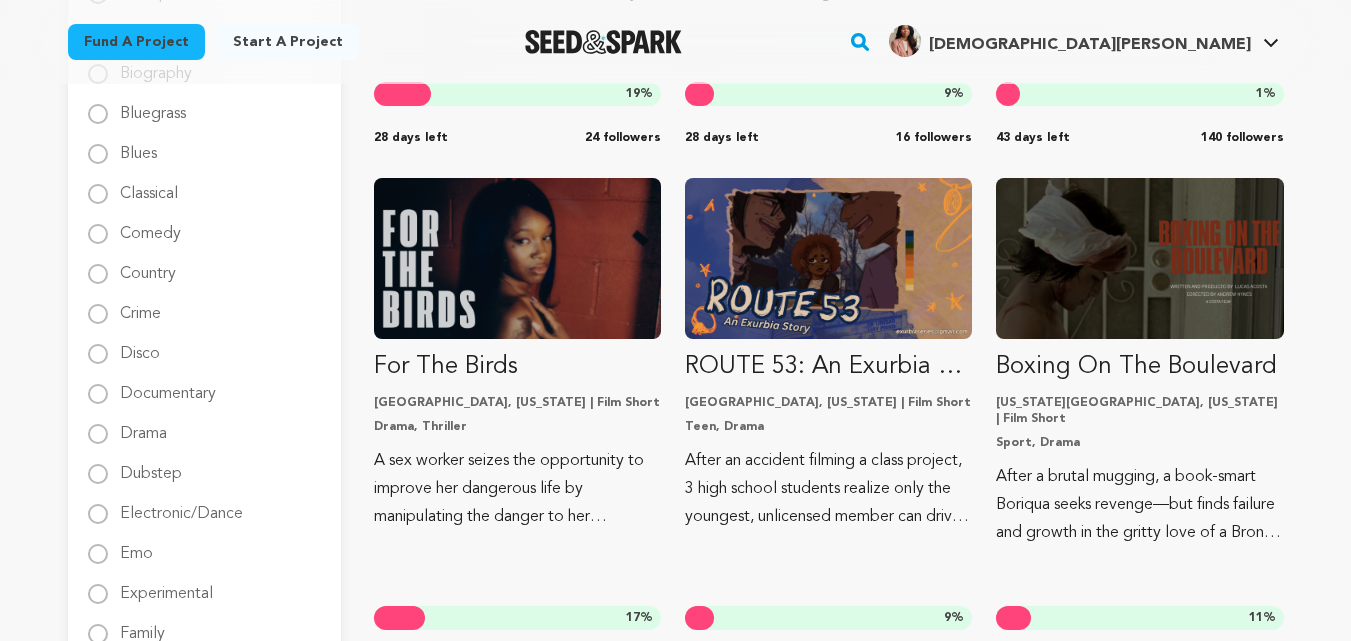 click 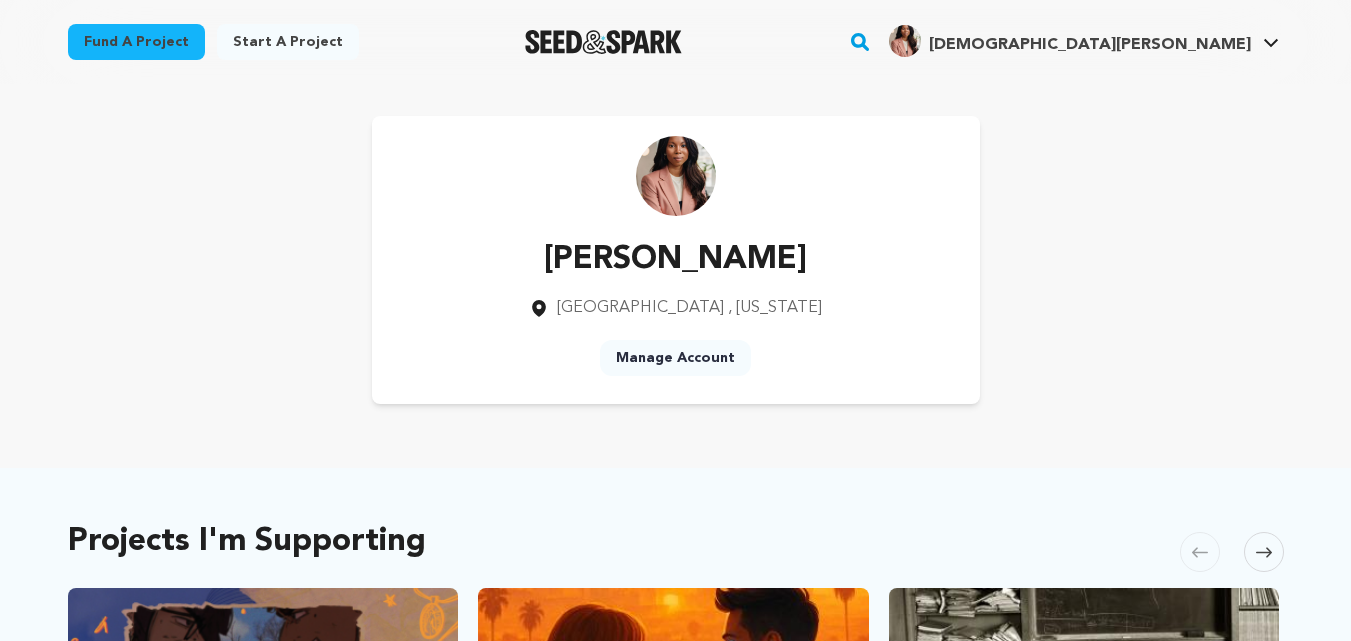 scroll, scrollTop: 0, scrollLeft: 0, axis: both 